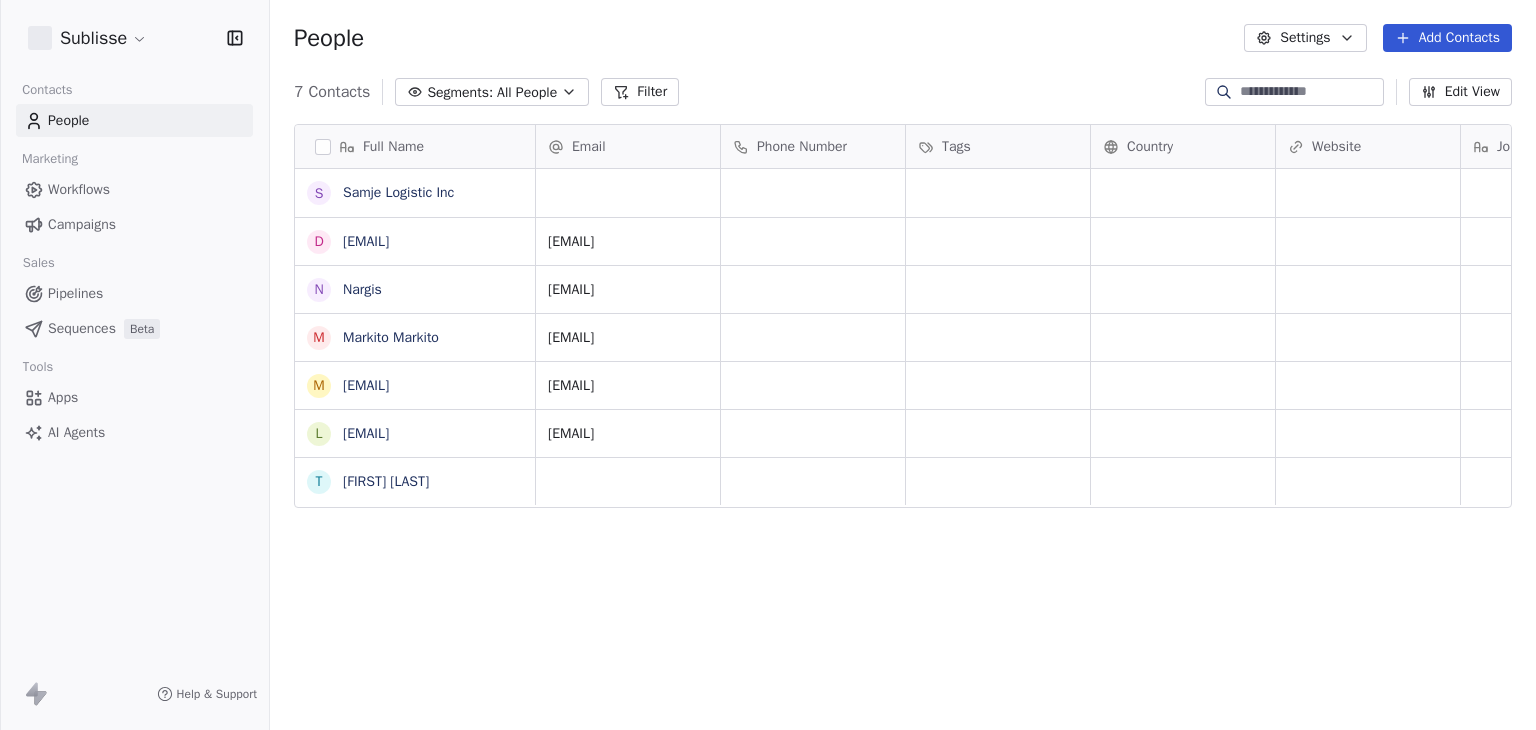 scroll, scrollTop: 0, scrollLeft: 0, axis: both 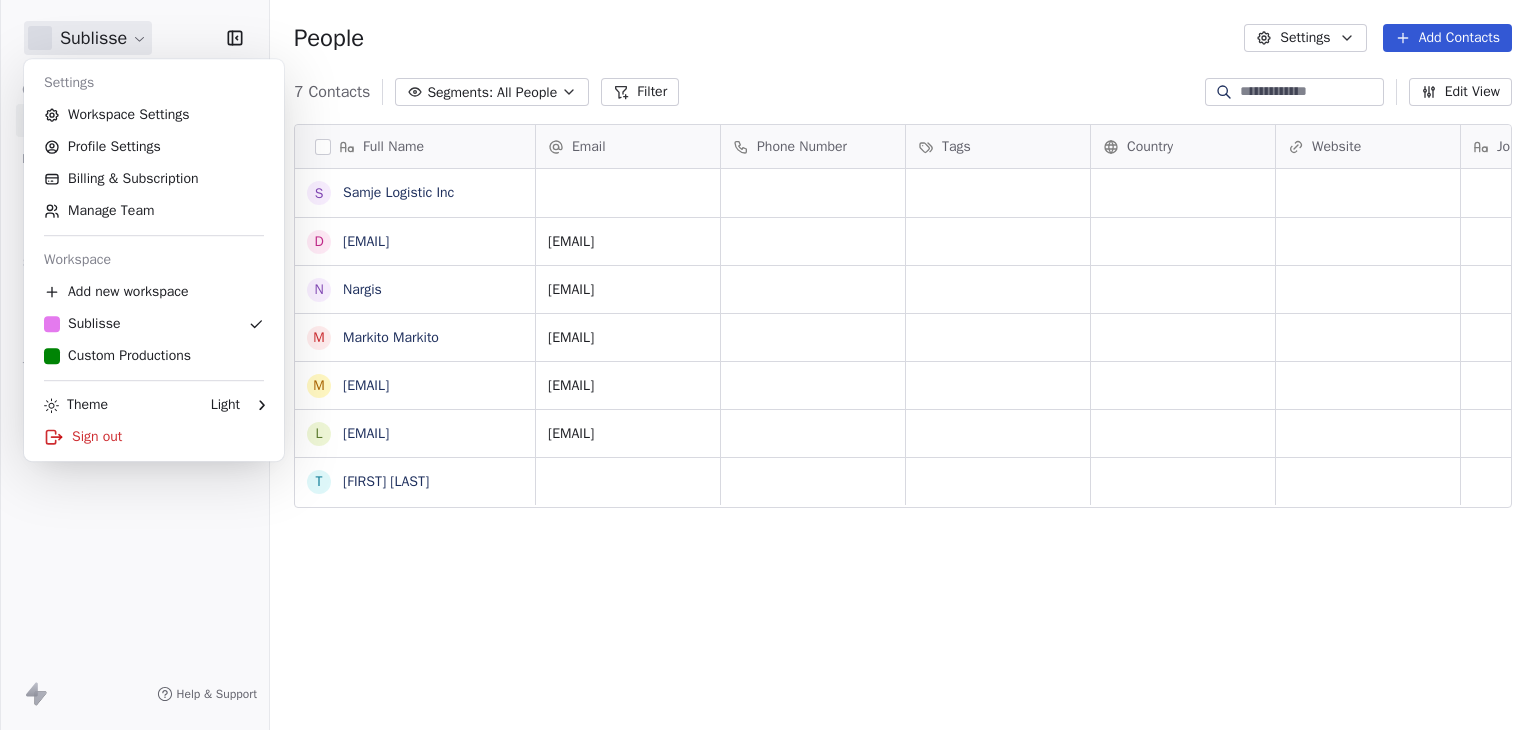 click on "Sublisse  Contacts People Marketing Workflows Campaigns Sales Pipelines Sequences Beta Tools Apps AI Agents Help & Support People Settings  Add Contacts 7 Contacts Segments: All People Filter  Edit View Tag Add to Sequence Export Full Name S Samje Logistic Inc d [EMAIL] N Nargis M Markito Markito m [EMAIL] l [EMAIL] T Tatiana Estrada Email Phone Number Tags Country Website Job Title Status Contact Source NPS Score [EMAIL] [EMAIL] [EMAIL] [EMAIL] [EMAIL]
To pick up a draggable item, press the space bar.
While dragging, use the arrow keys to move the item.
Press space again to drop the item in its new position, or press escape to cancel.
Settings Workspace Settings Profile Settings Billing & Subscription Manage Team   Workspace Add new workspace Sublisse Custom Productions Theme Light Sign out" at bounding box center (768, 365) 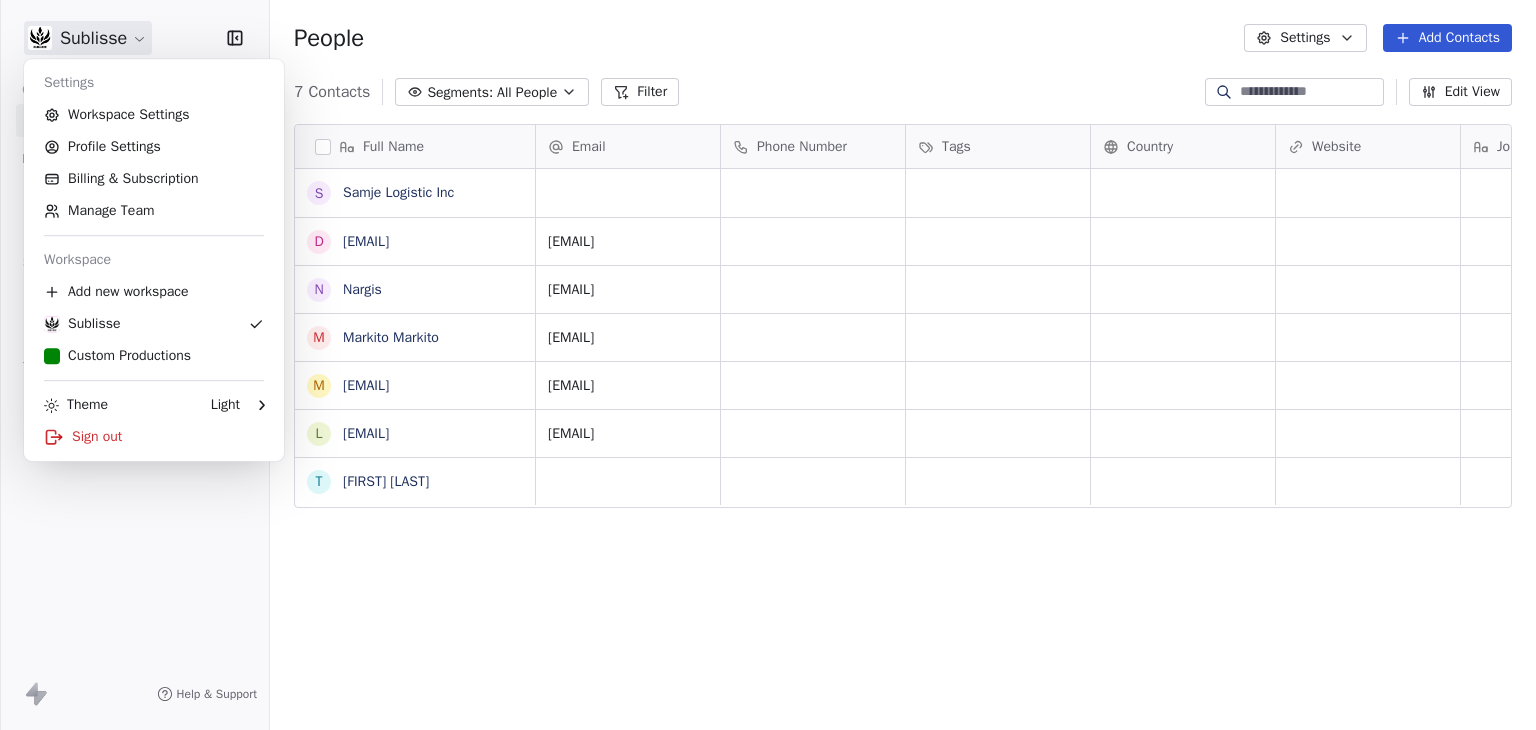 click on "Sublisse  Contacts People Marketing Workflows Campaigns Sales Pipelines Sequences Beta Tools Apps AI Agents Help & Support People Settings  Add Contacts 7 Contacts Segments: All People Filter  Edit View Tag Add to Sequence Export Full Name S Samje Logistic Inc d [EMAIL] N Nargis M Markito Markito m [EMAIL] l [EMAIL] T Tatiana Estrada Email Phone Number Tags Country Website Job Title Status Contact Source NPS Score [EMAIL] [EMAIL] [EMAIL] [EMAIL] [EMAIL]
To pick up a draggable item, press the space bar.
While dragging, use the arrow keys to move the item.
Press space again to drop the item in its new position, or press escape to cancel.
Settings Workspace Settings Profile Settings Billing & Subscription Manage Team   Workspace Add new workspace Sublisse Custom Productions Theme Light Sign out" at bounding box center (768, 365) 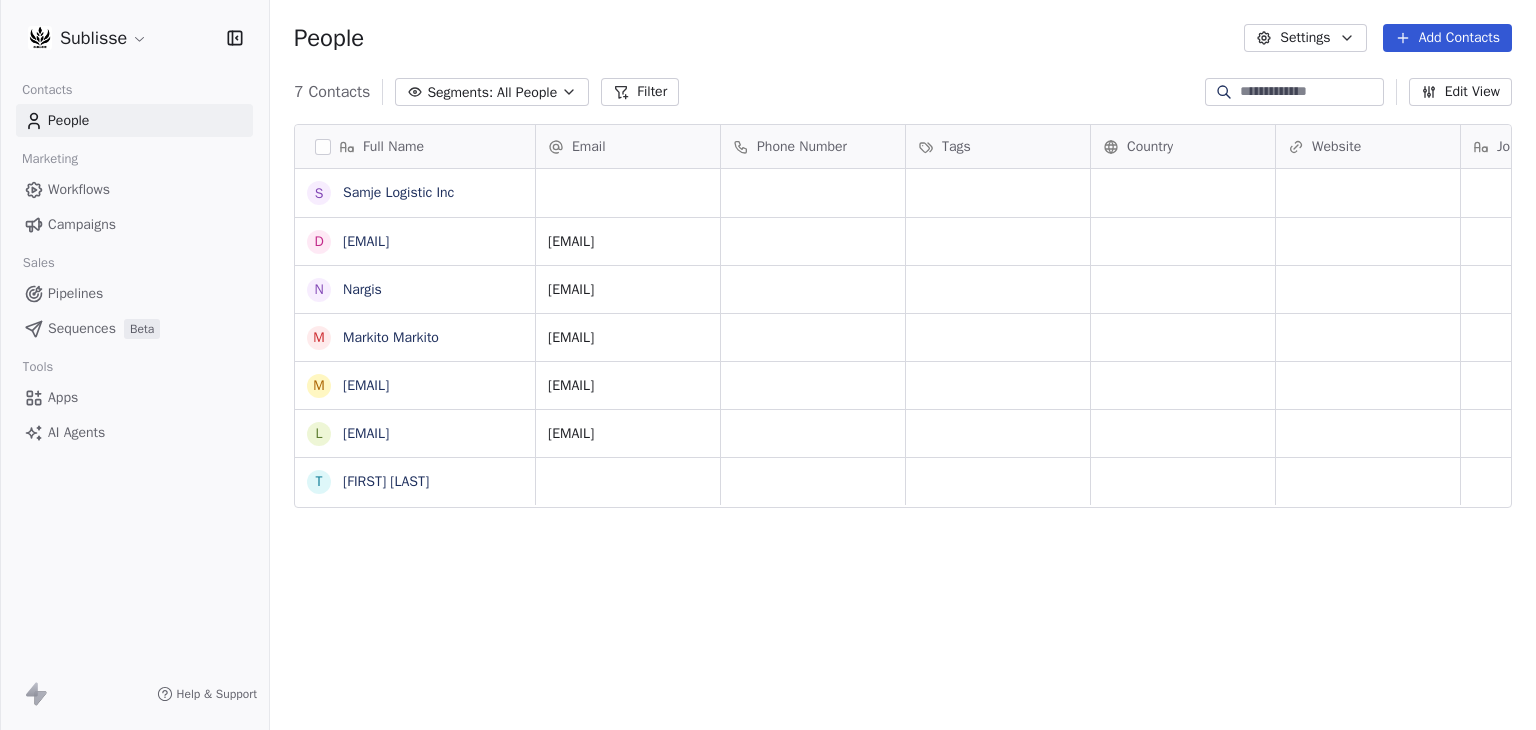 click on "Apps" at bounding box center [63, 397] 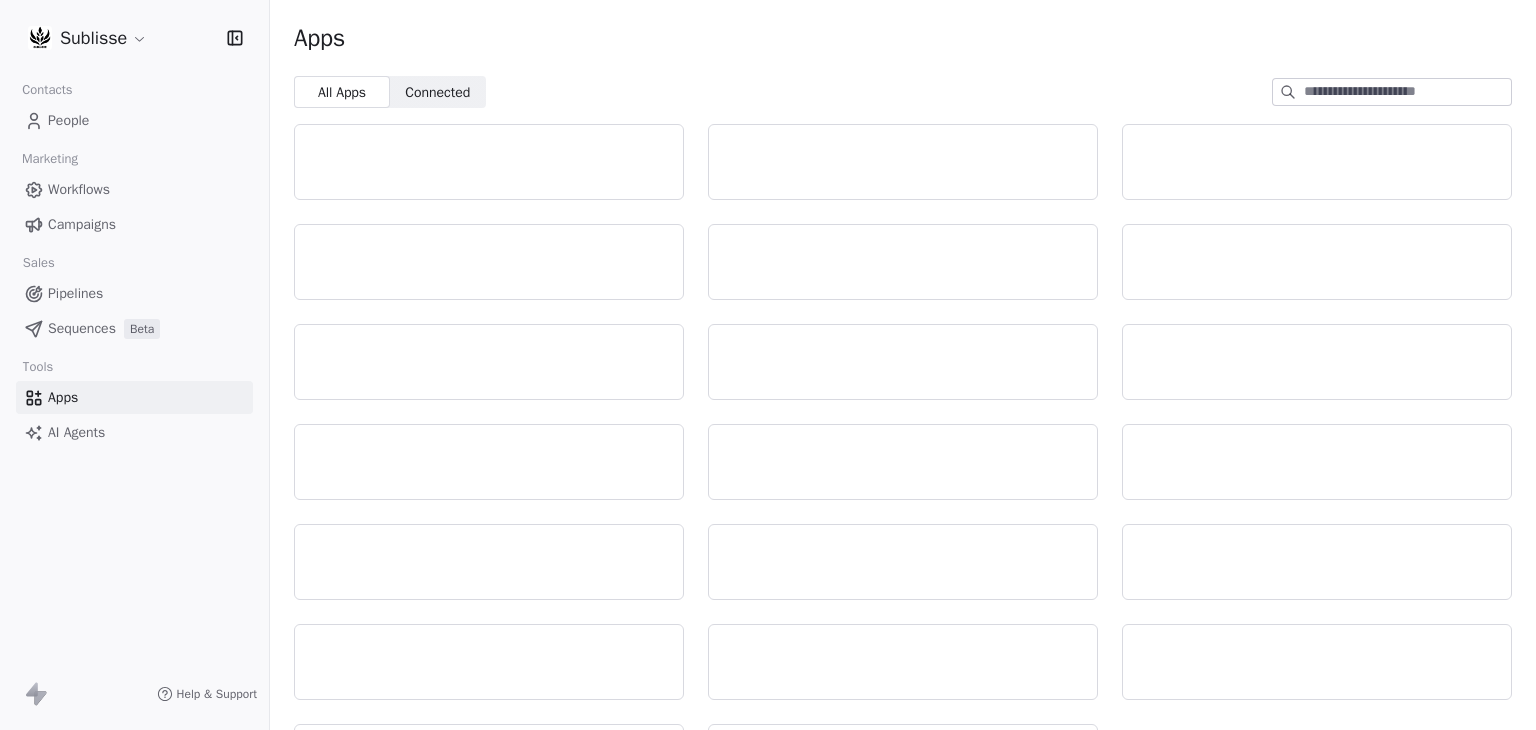 click on "Connected" at bounding box center (437, 92) 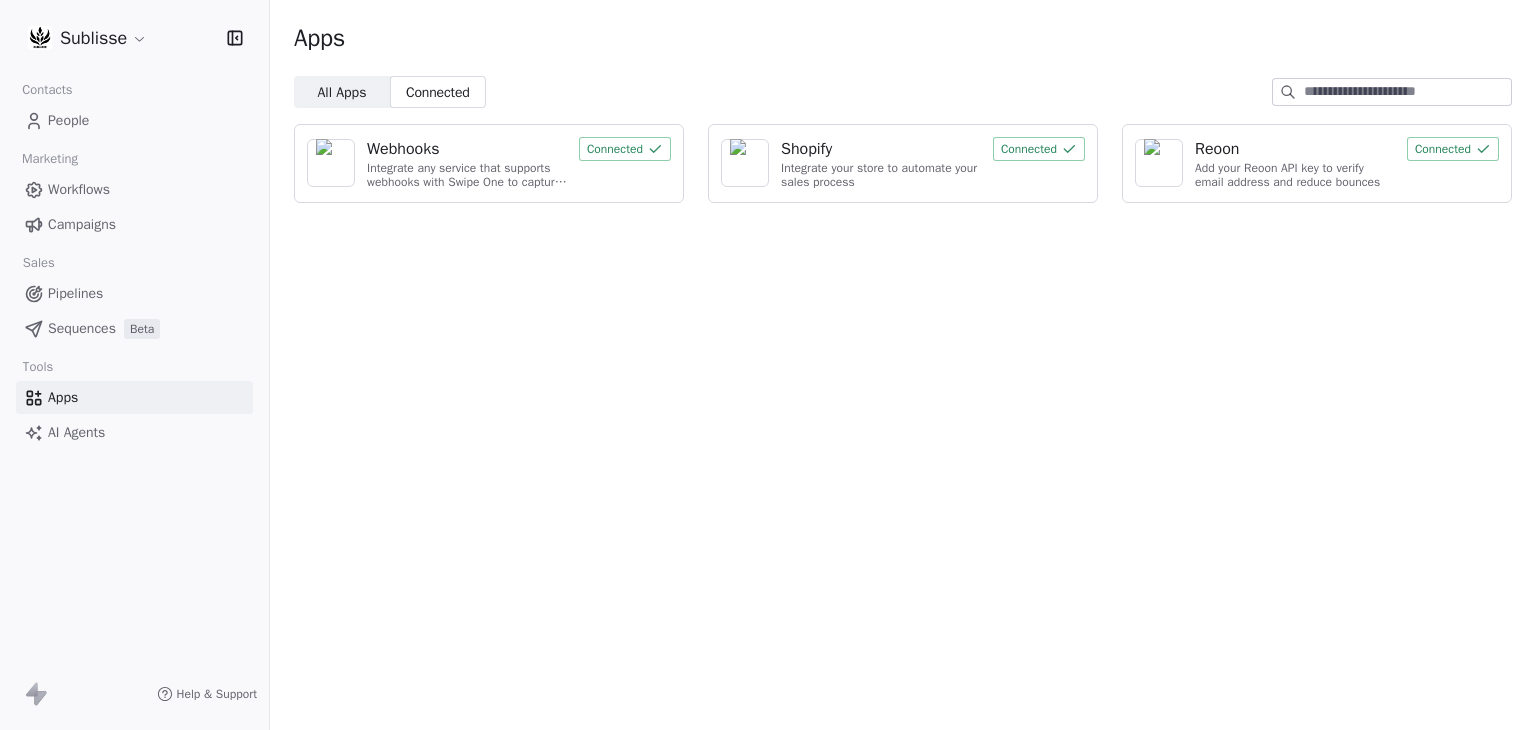 click on "People" at bounding box center (134, 120) 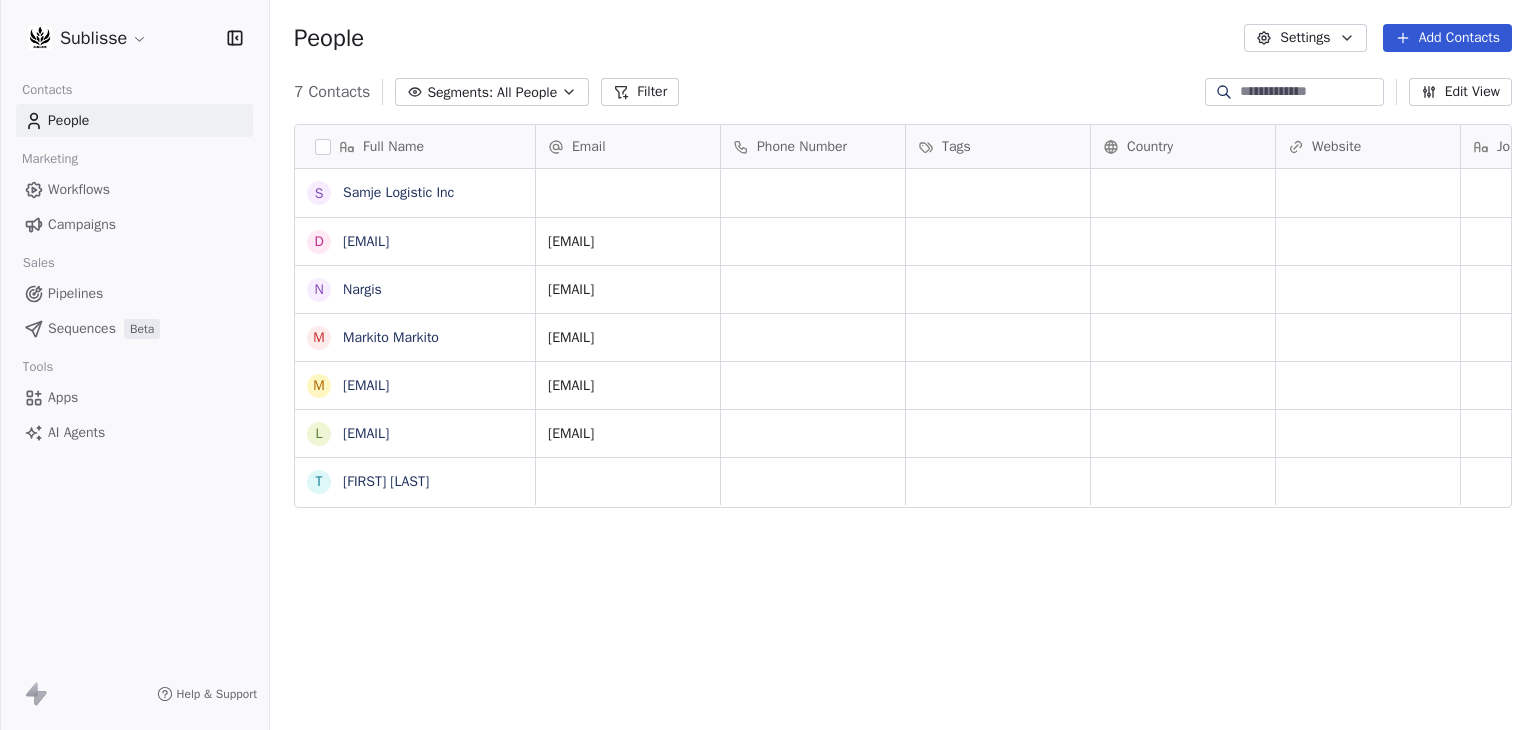 scroll, scrollTop: 16, scrollLeft: 16, axis: both 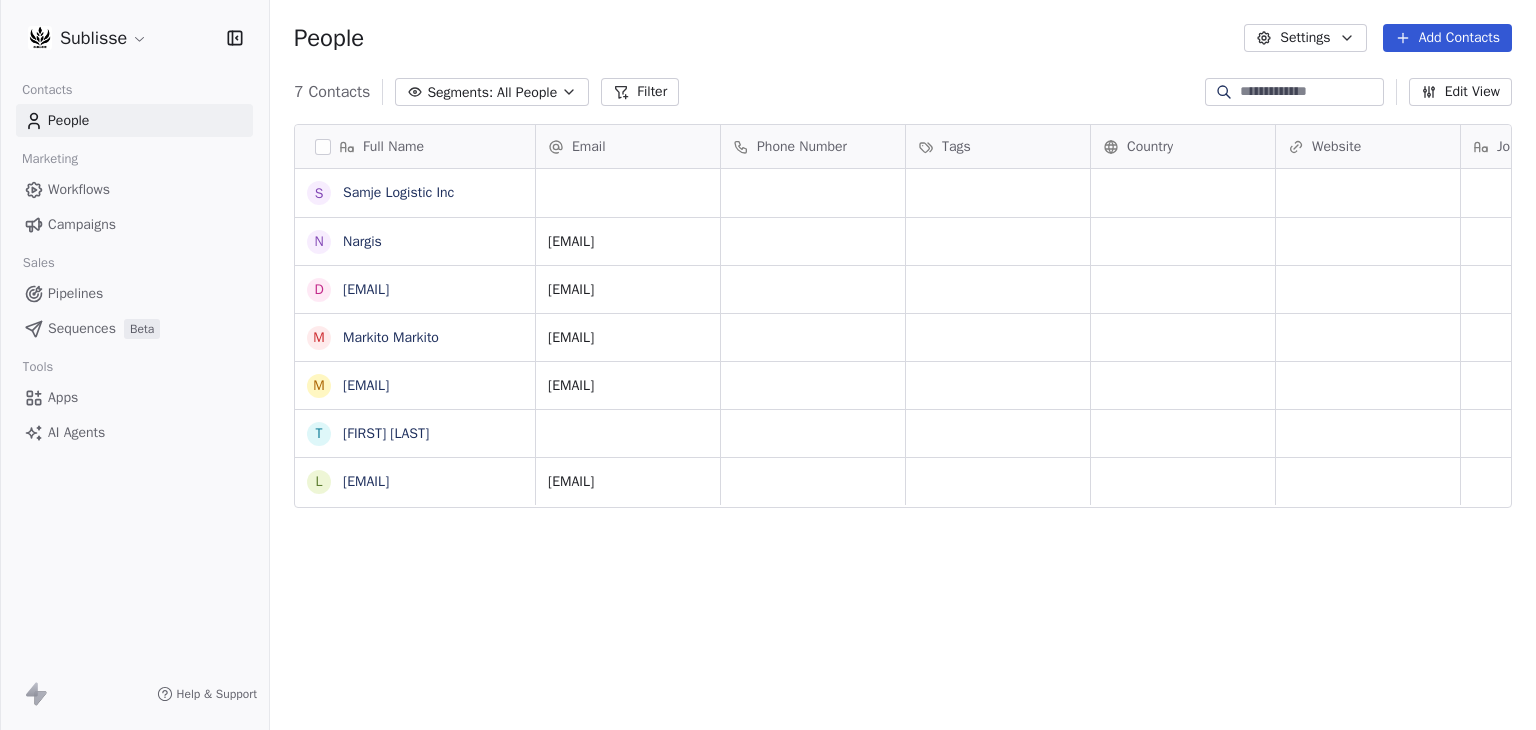click on "Edit View" at bounding box center (1460, 92) 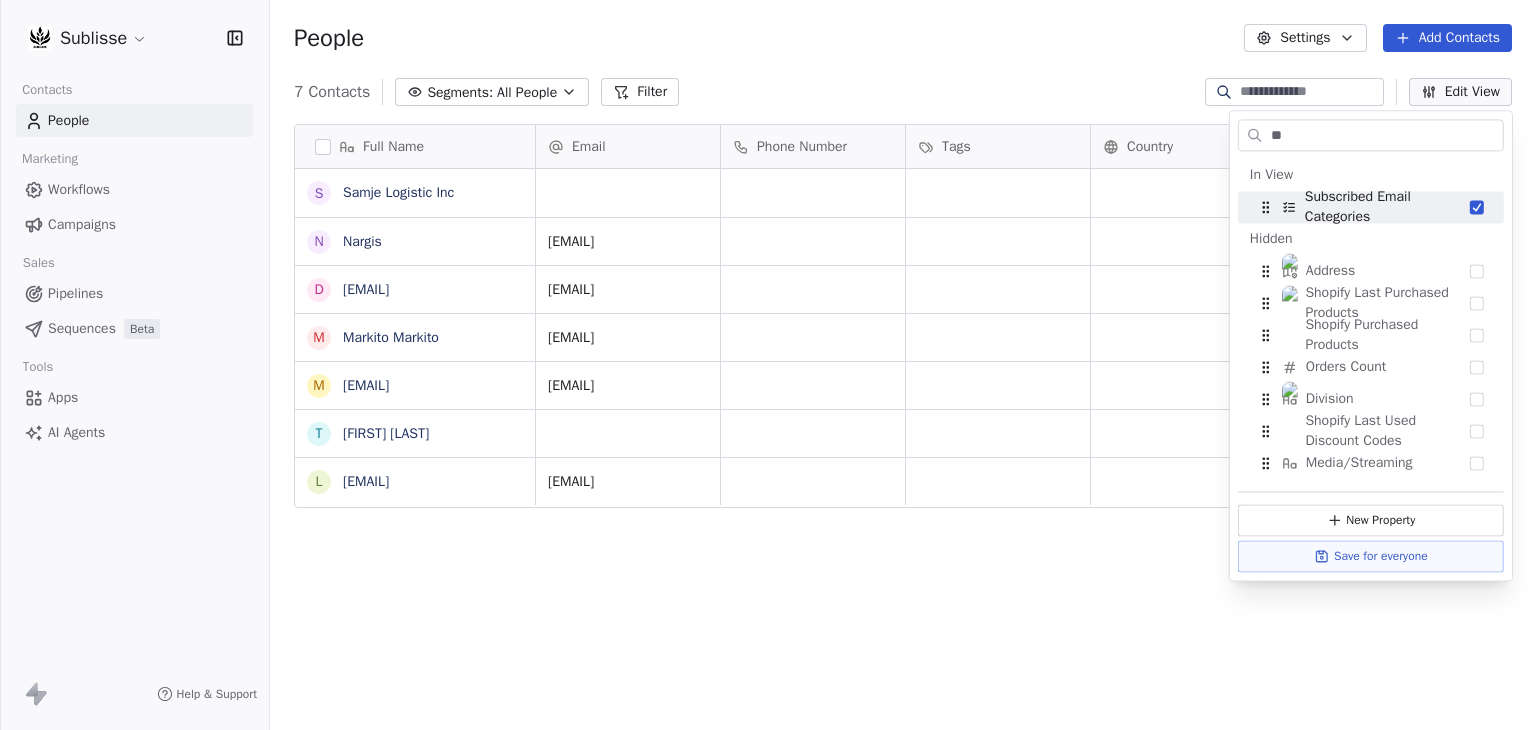 type on "*" 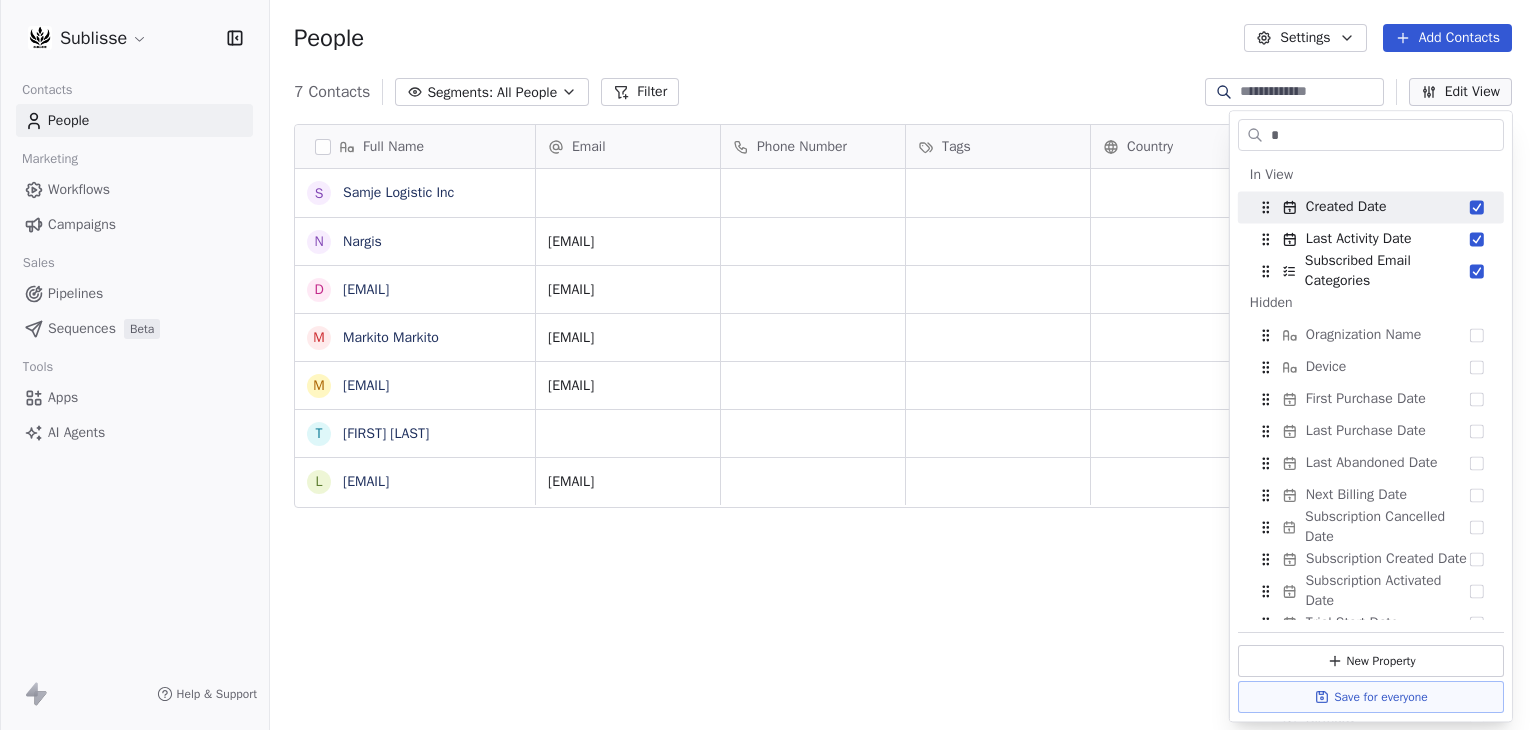 type 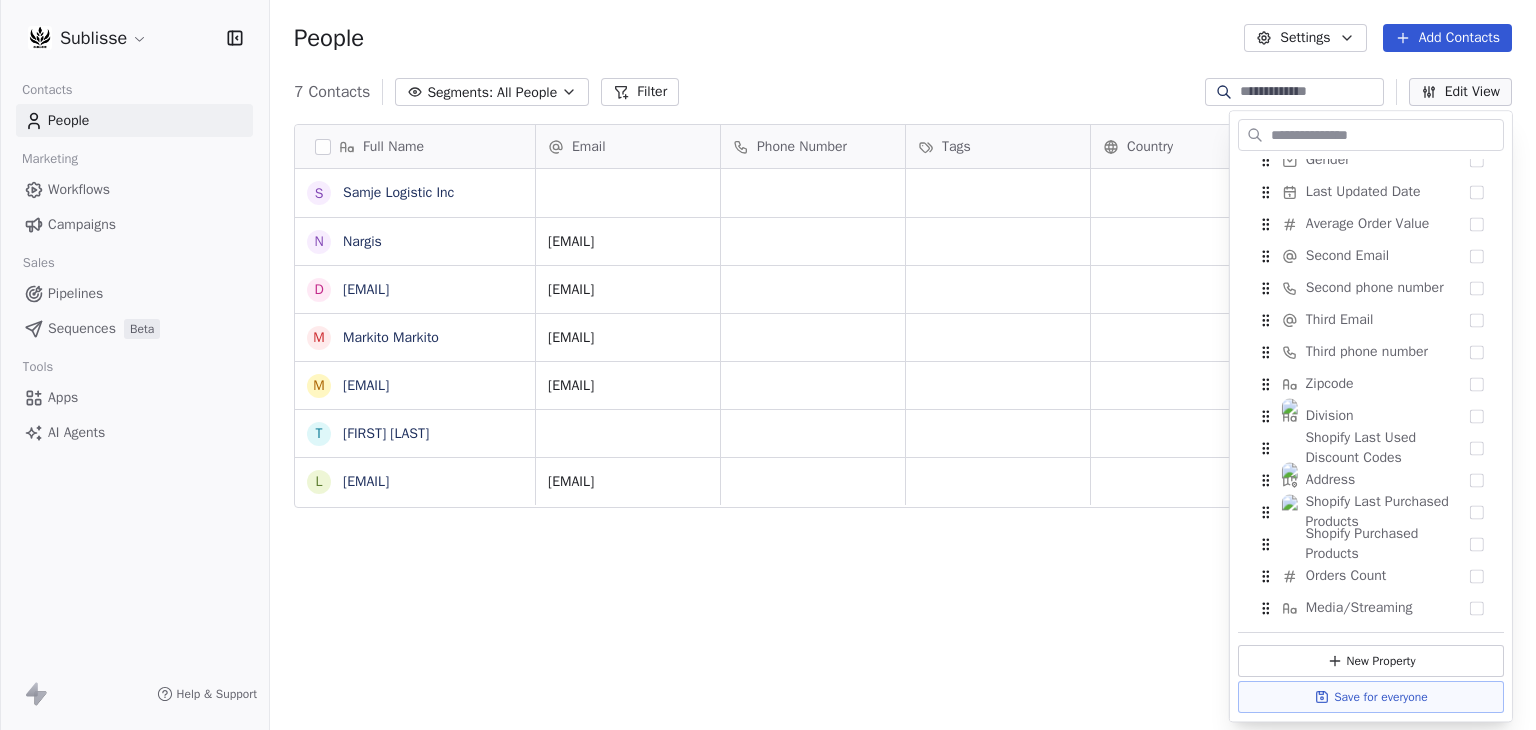 scroll, scrollTop: 1907, scrollLeft: 0, axis: vertical 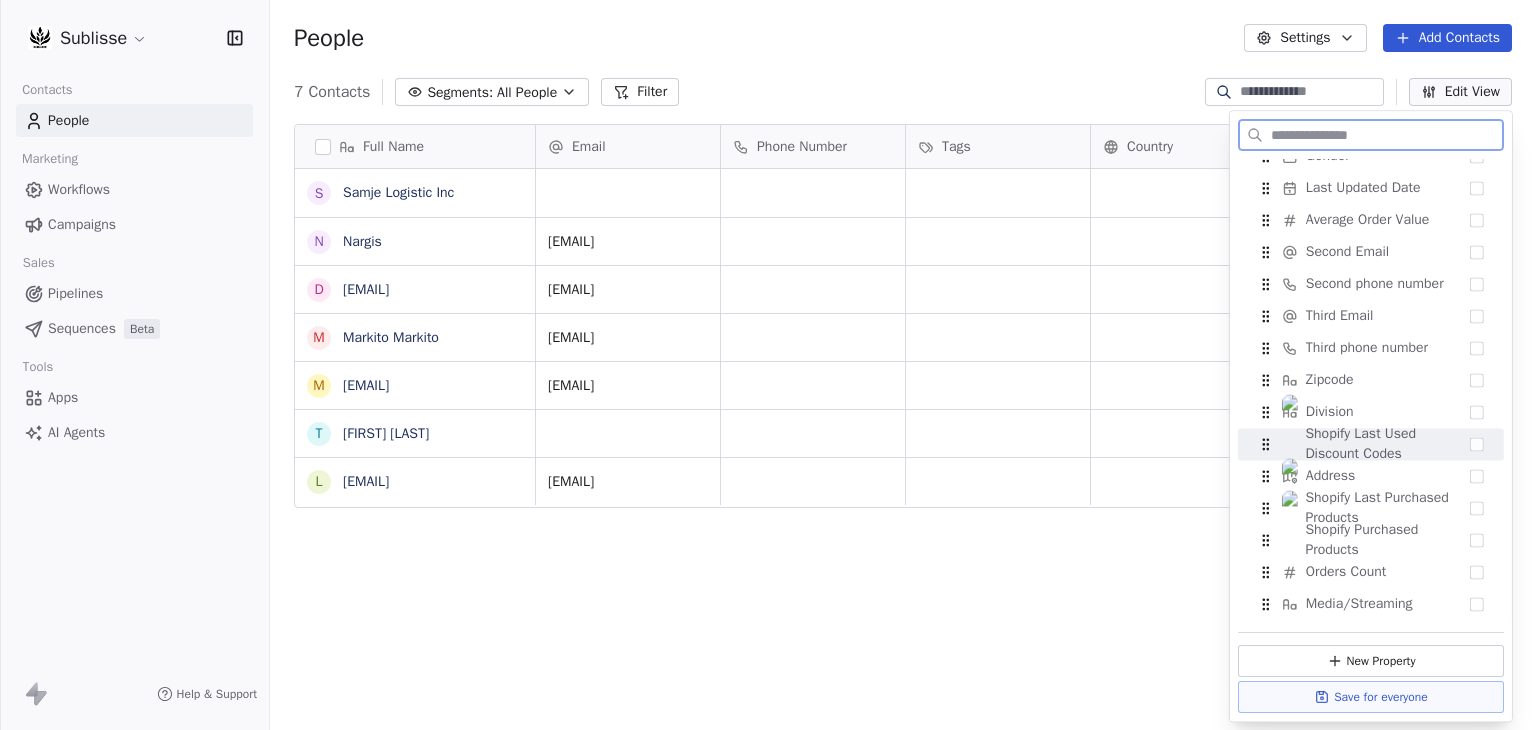 click on "Shopify Last Used Discount Codes" at bounding box center [1371, 444] 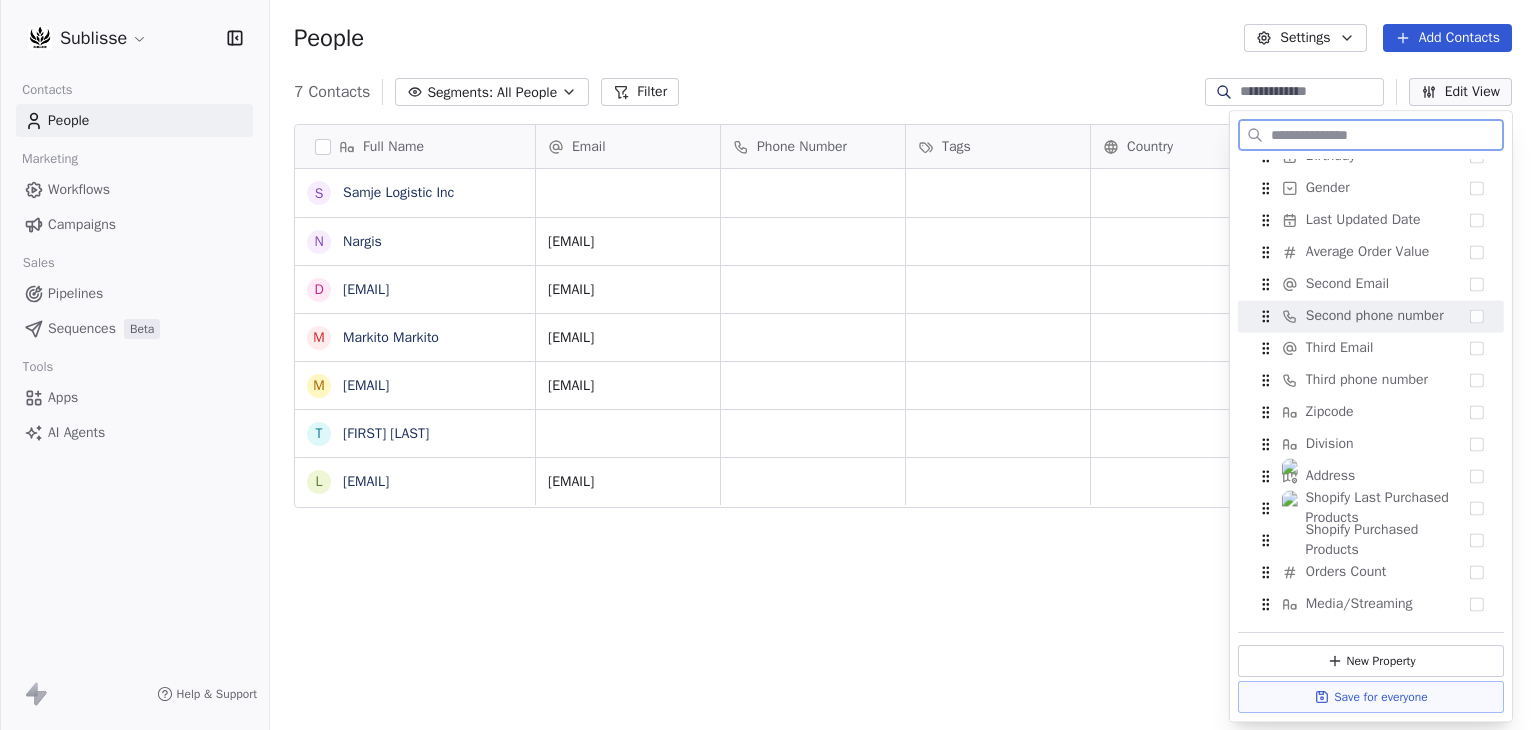 click on "Save for everyone" at bounding box center (1371, 697) 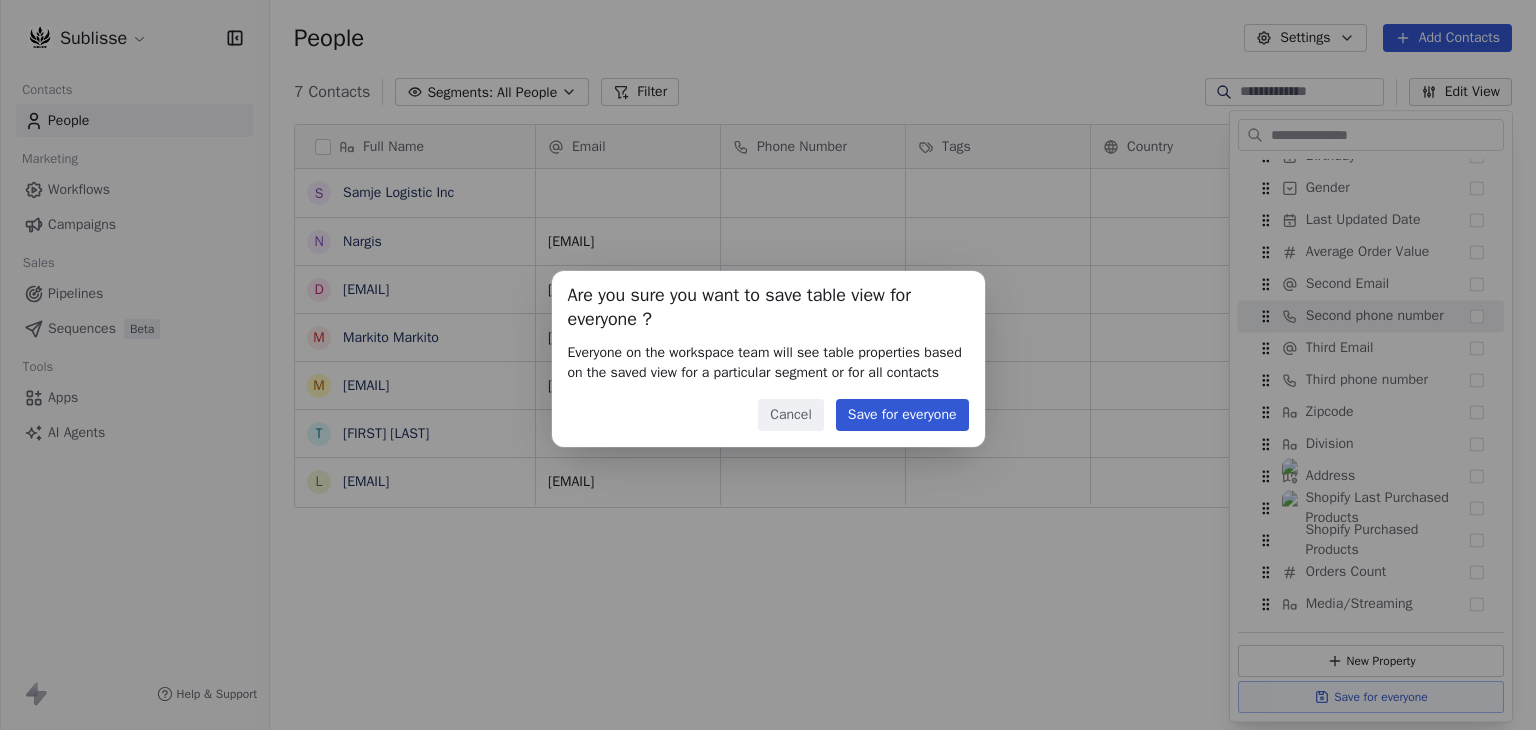 click on "Save for everyone" at bounding box center (902, 415) 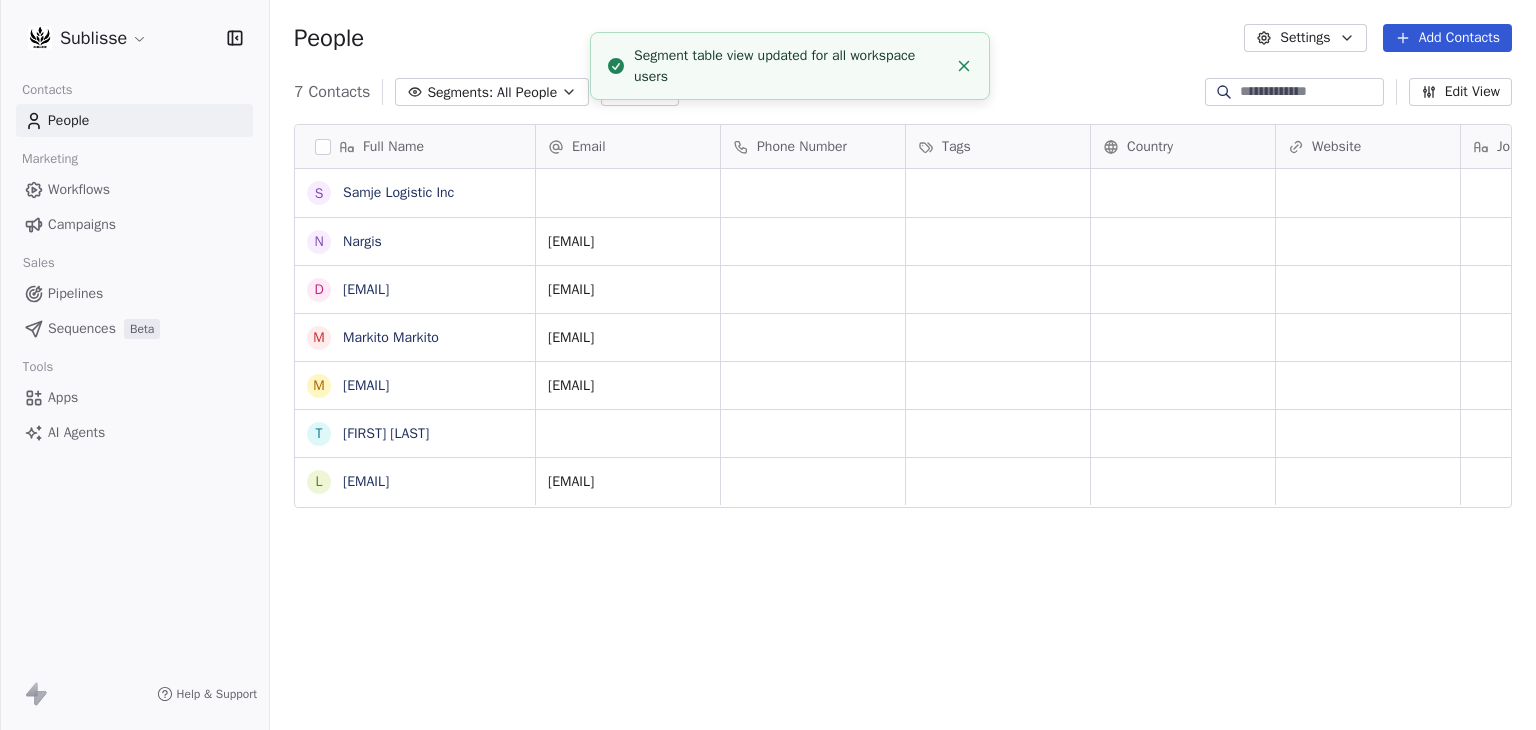 click on "Campaigns" at bounding box center (82, 224) 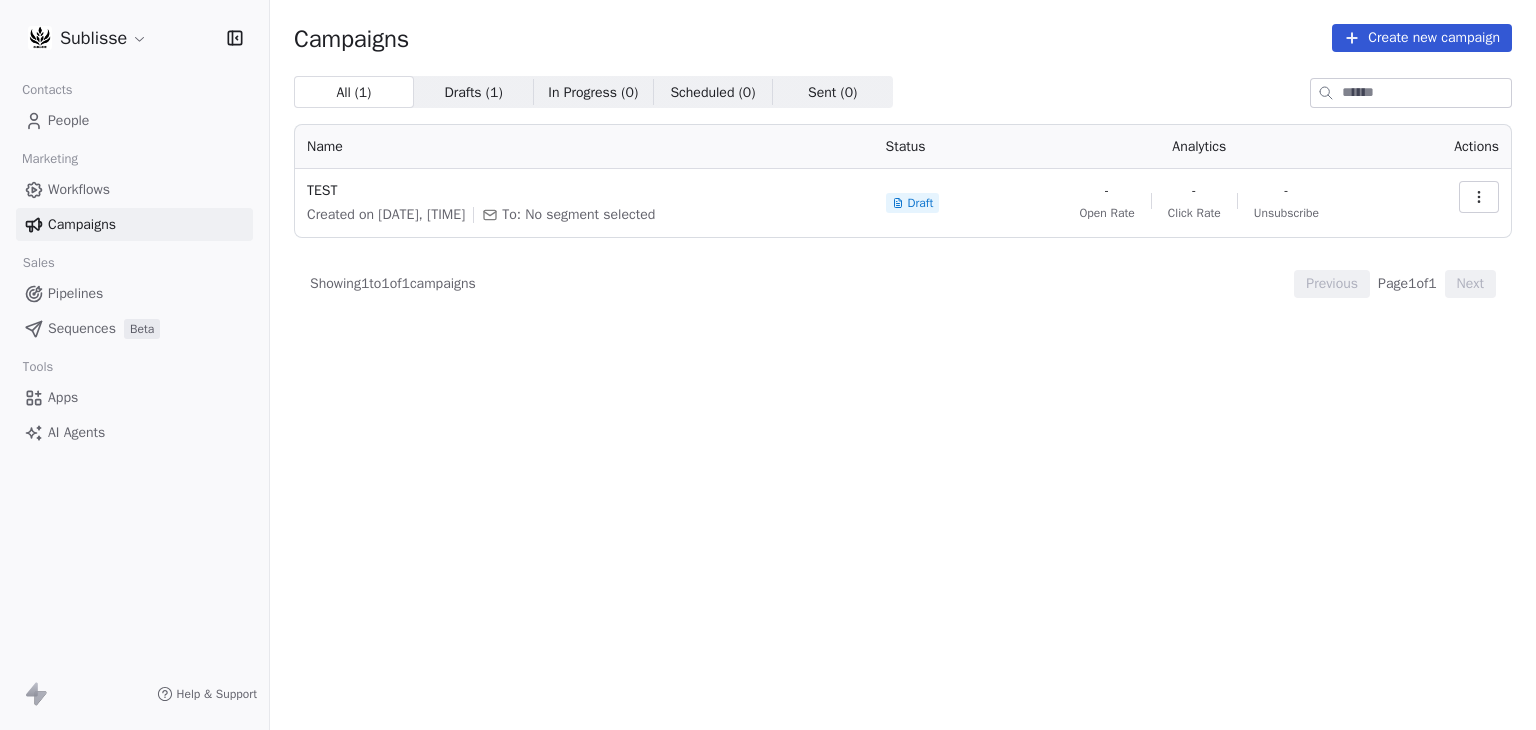 drag, startPoint x: 328, startPoint y: 190, endPoint x: 265, endPoint y: 321, distance: 145.36162 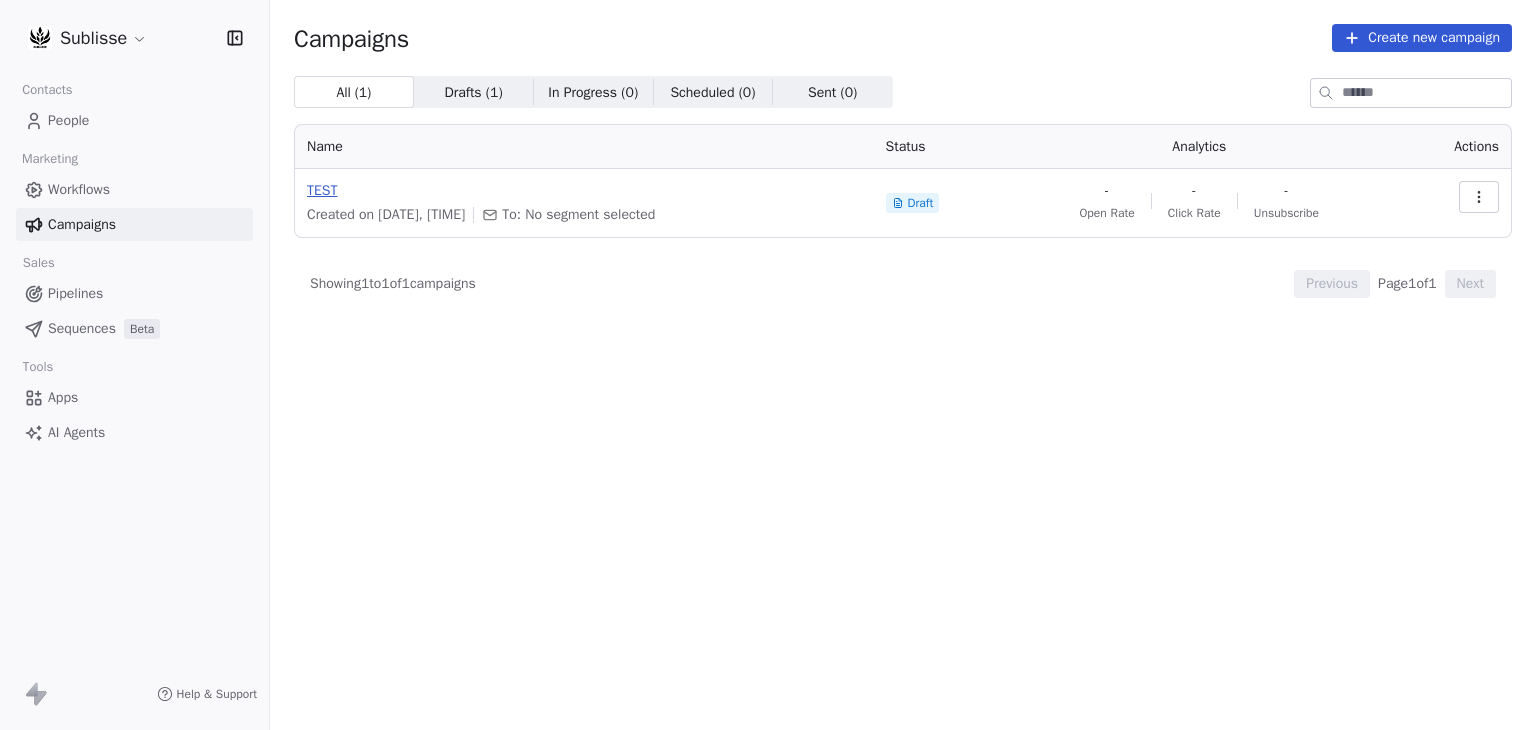 click on "TEST" at bounding box center [584, 191] 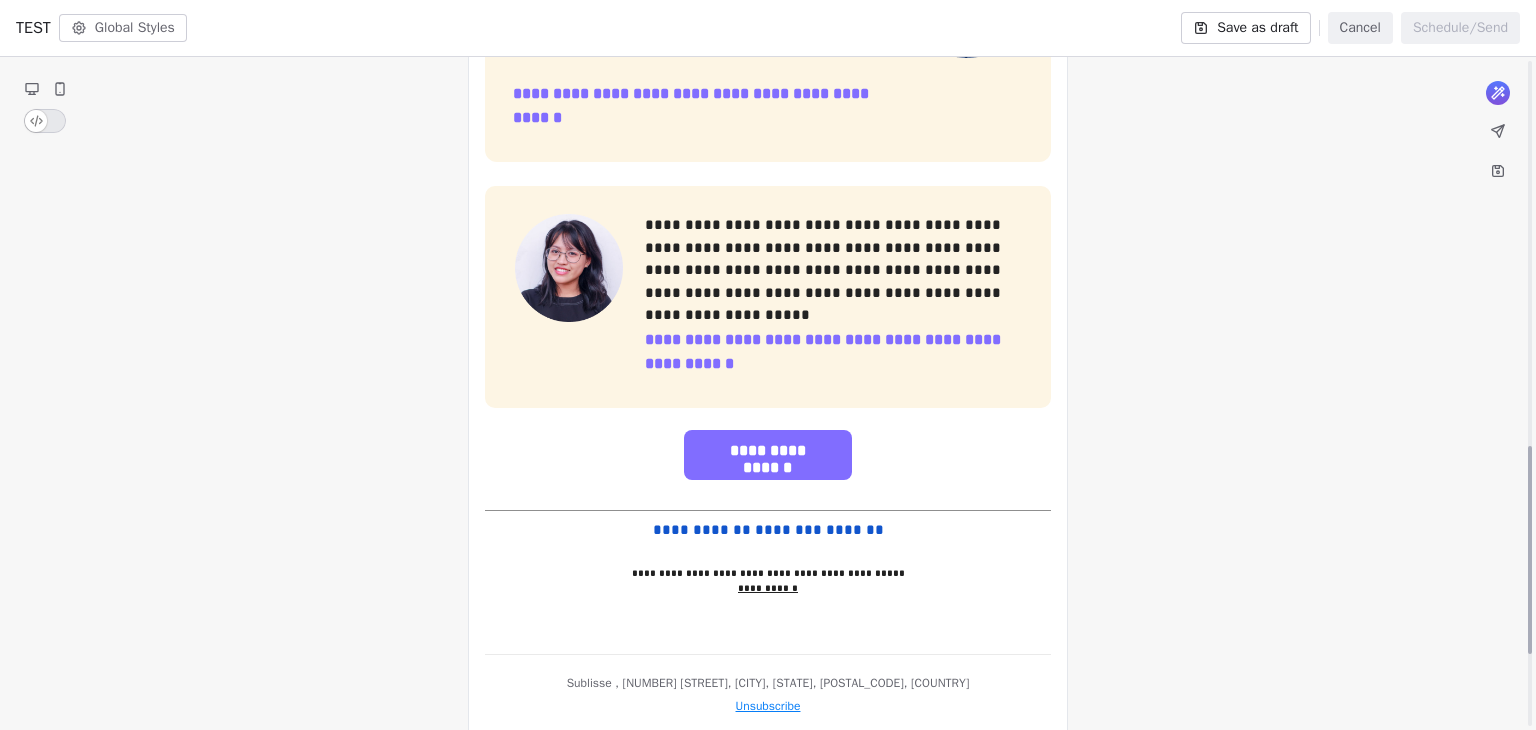 scroll, scrollTop: 1475, scrollLeft: 0, axis: vertical 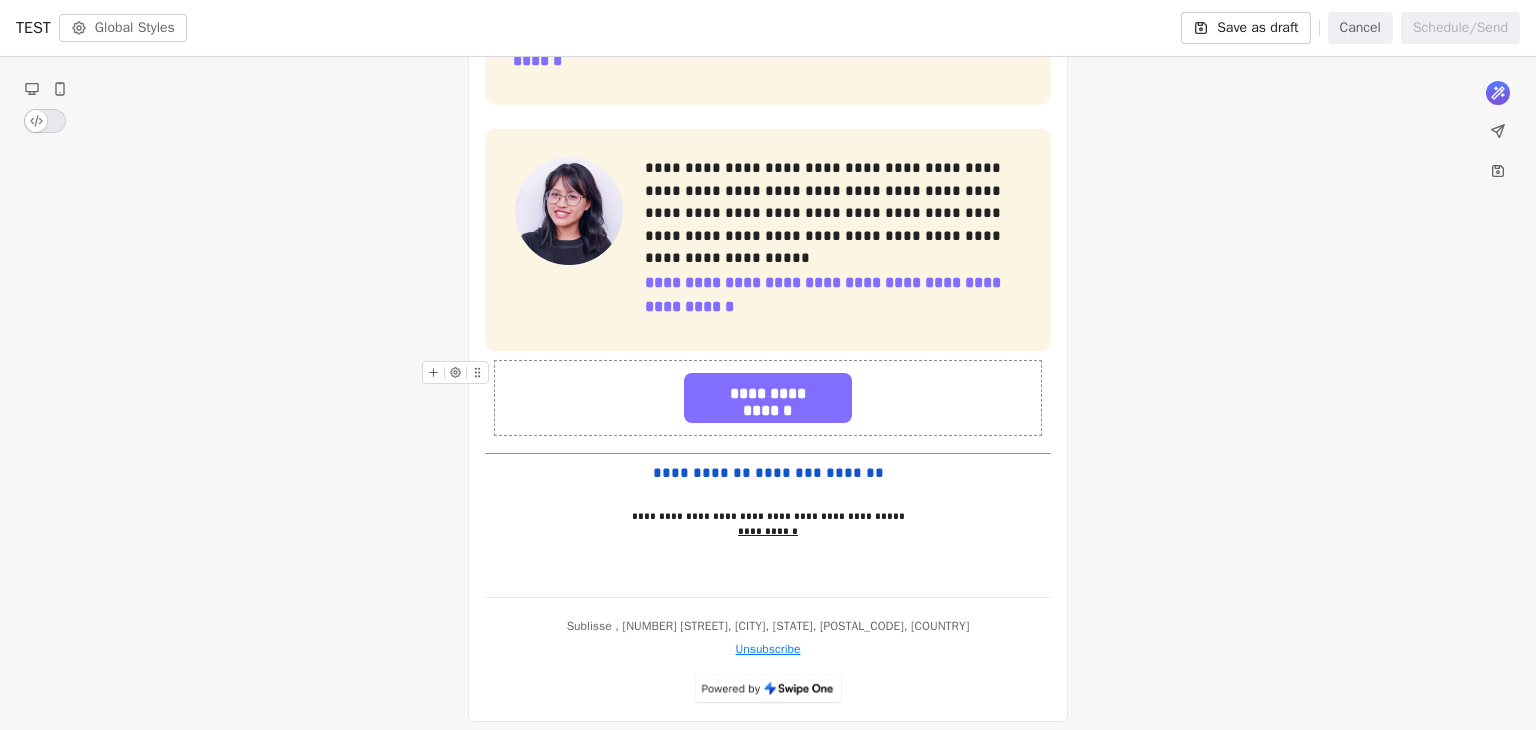 click on "**********" at bounding box center [768, 398] 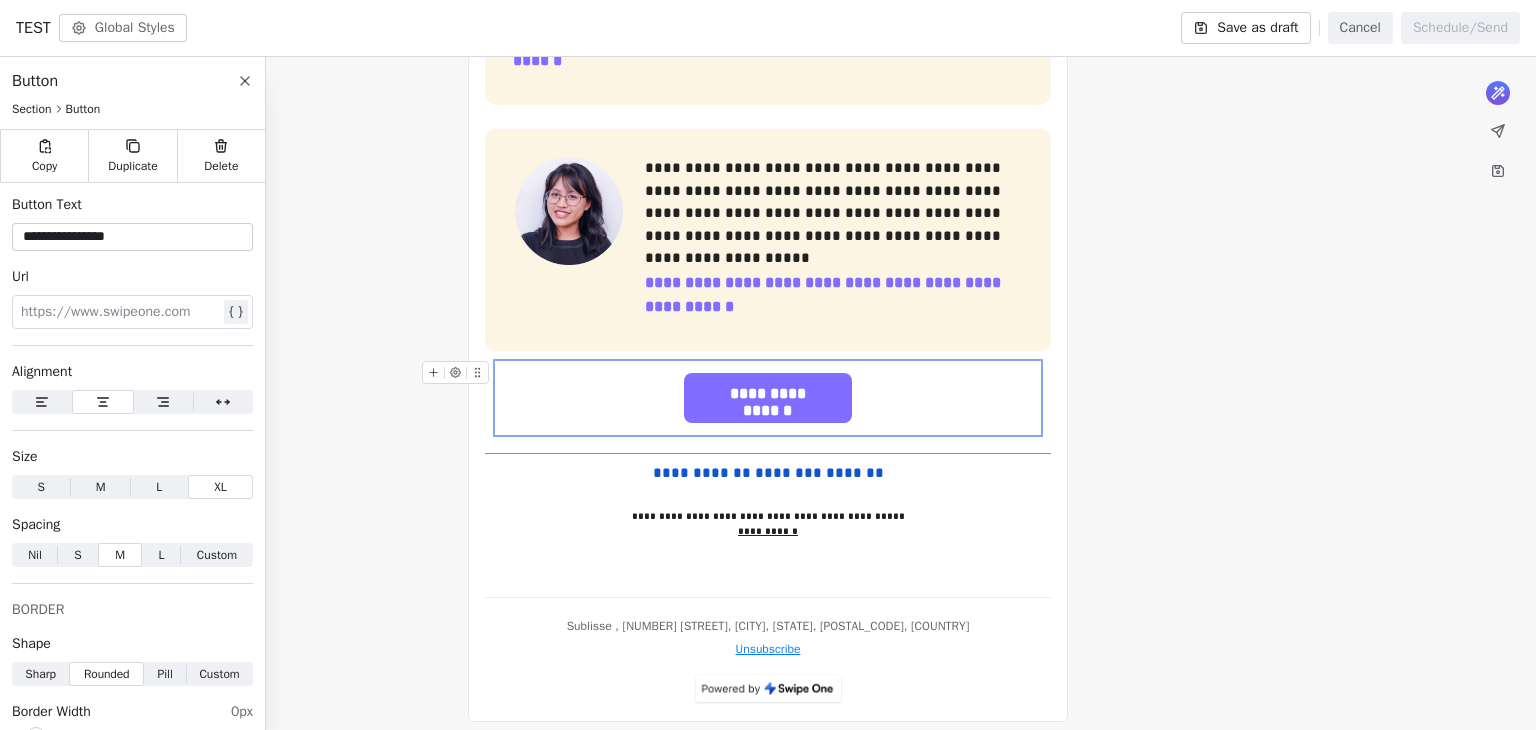 click on "**********" at bounding box center [768, 398] 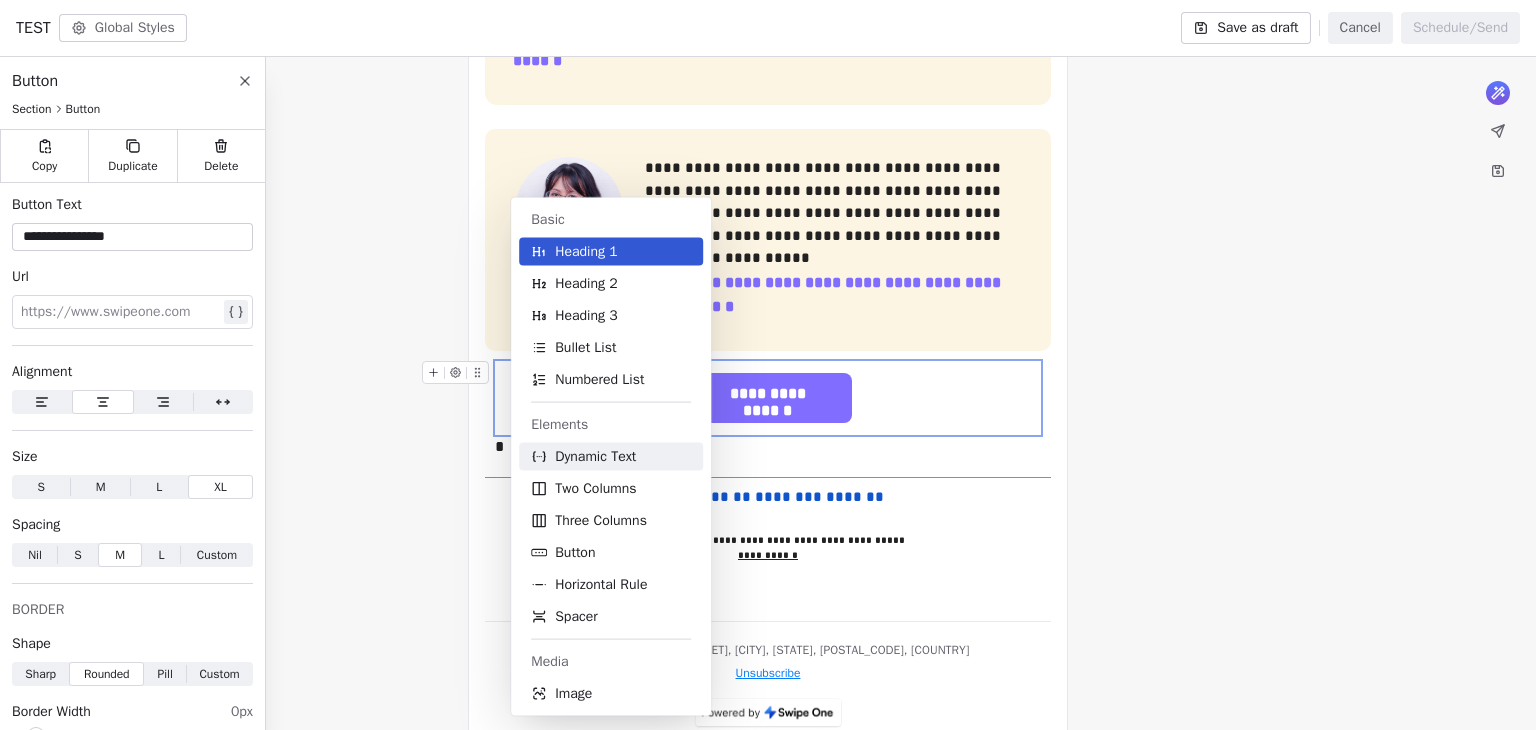 click on "Dynamic Text" at bounding box center [595, 457] 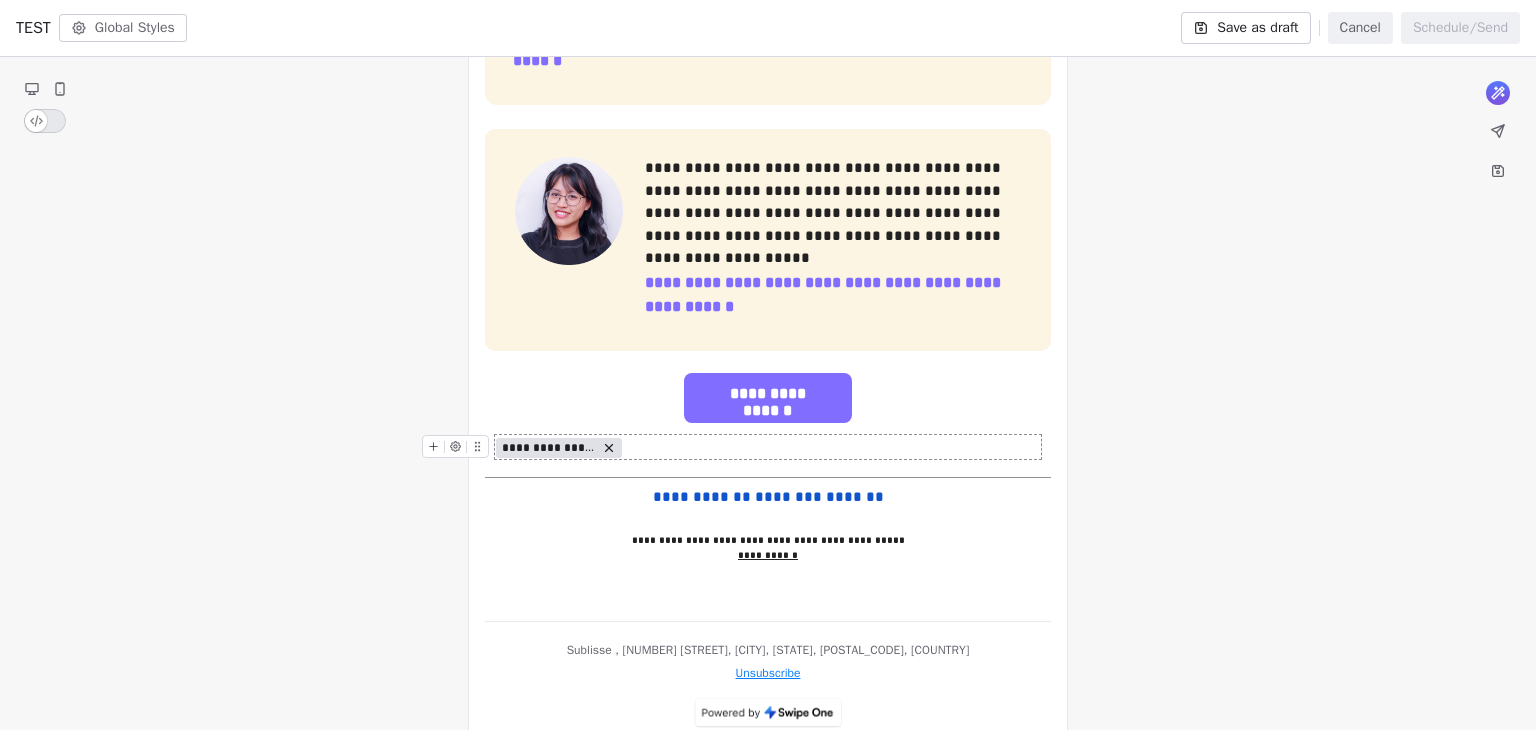click on "**********" at bounding box center [549, 448] 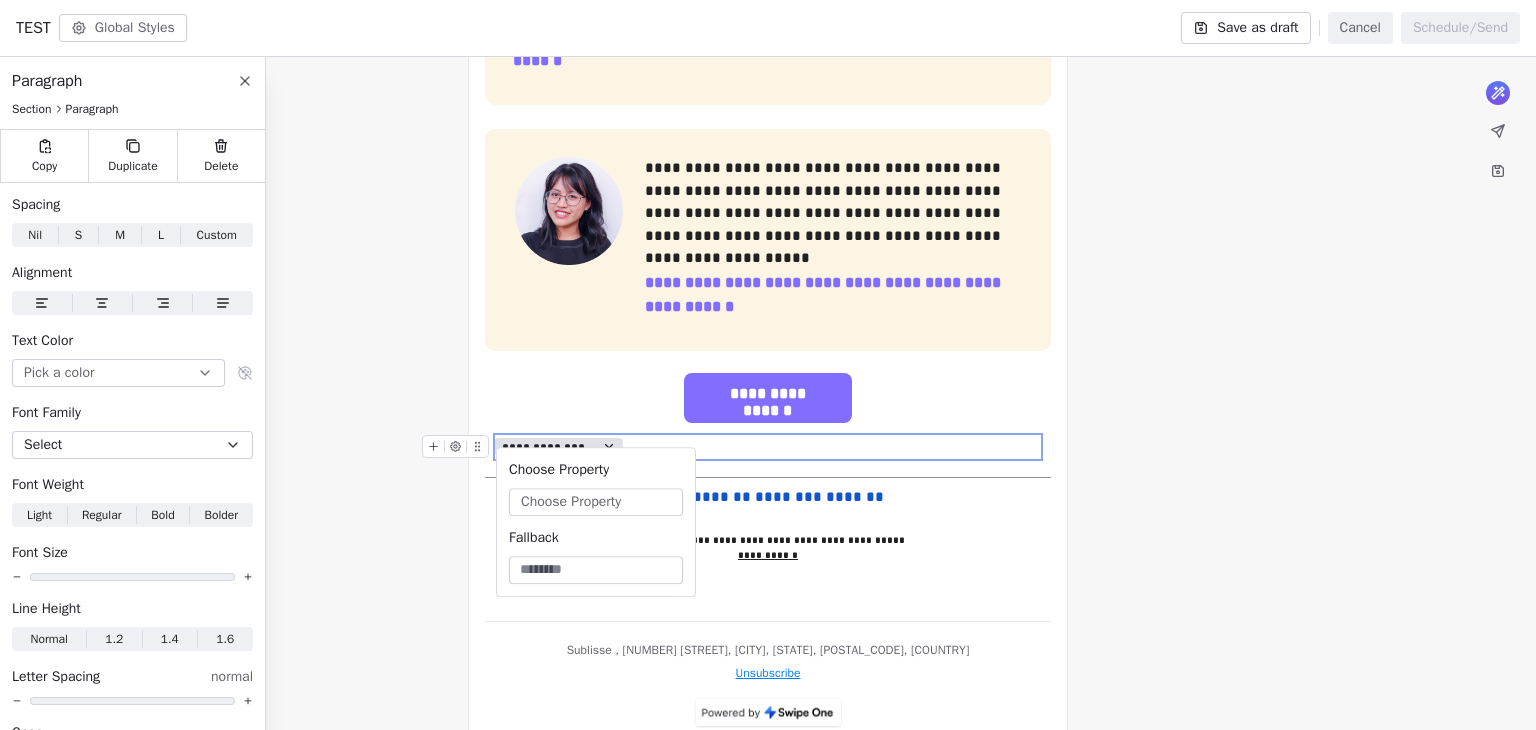 click on "Choose Property" at bounding box center (571, 502) 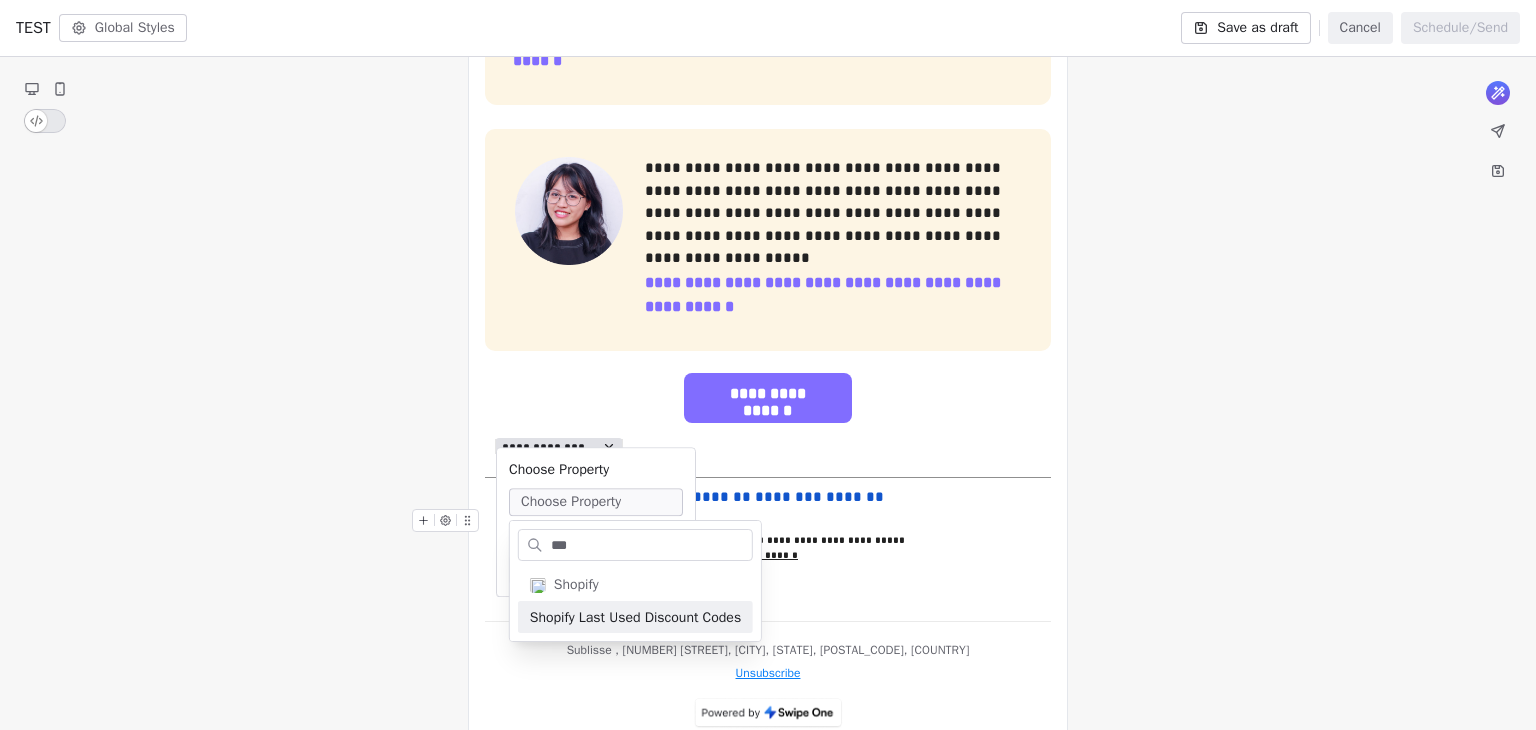 type on "***" 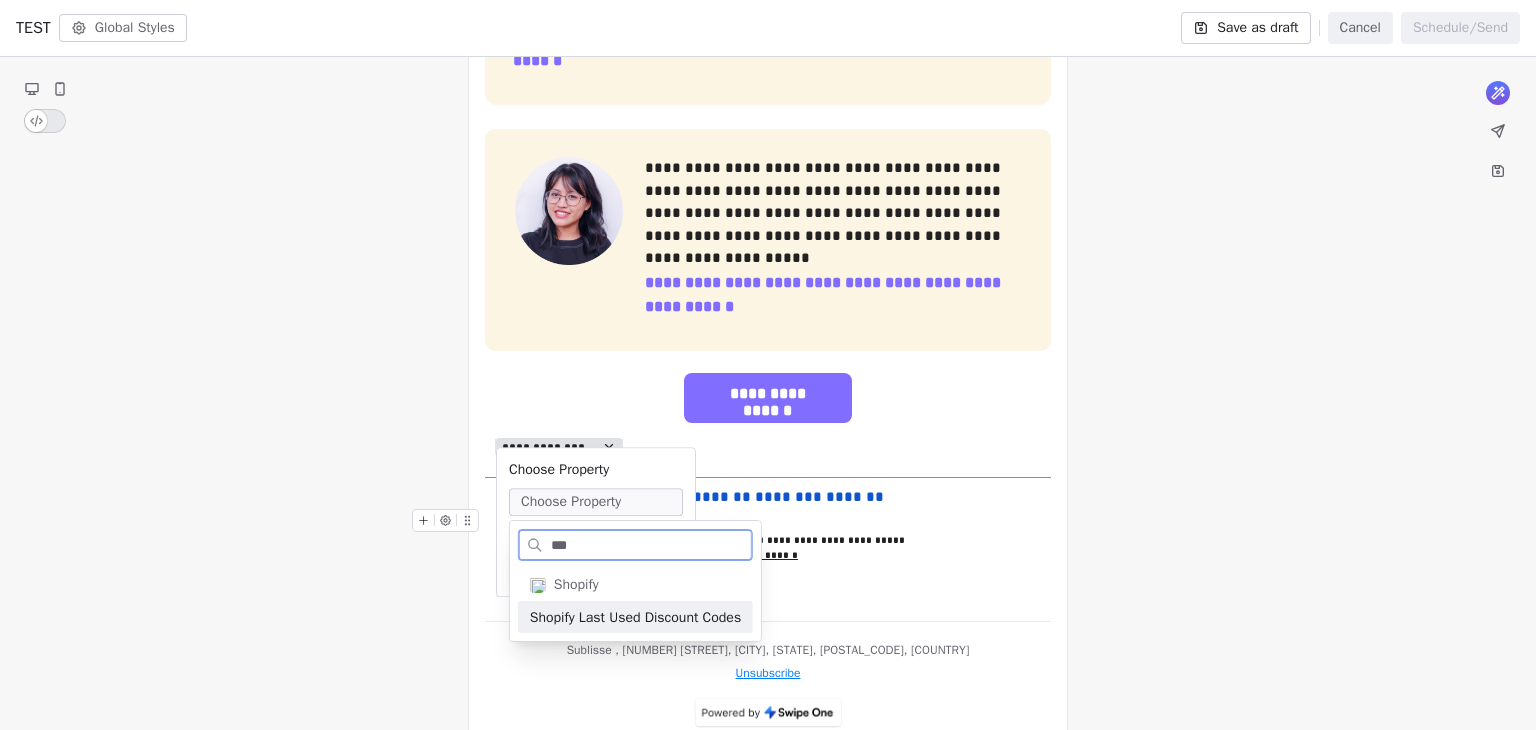 click on "Shopify Last Used Discount Codes" at bounding box center [635, 617] 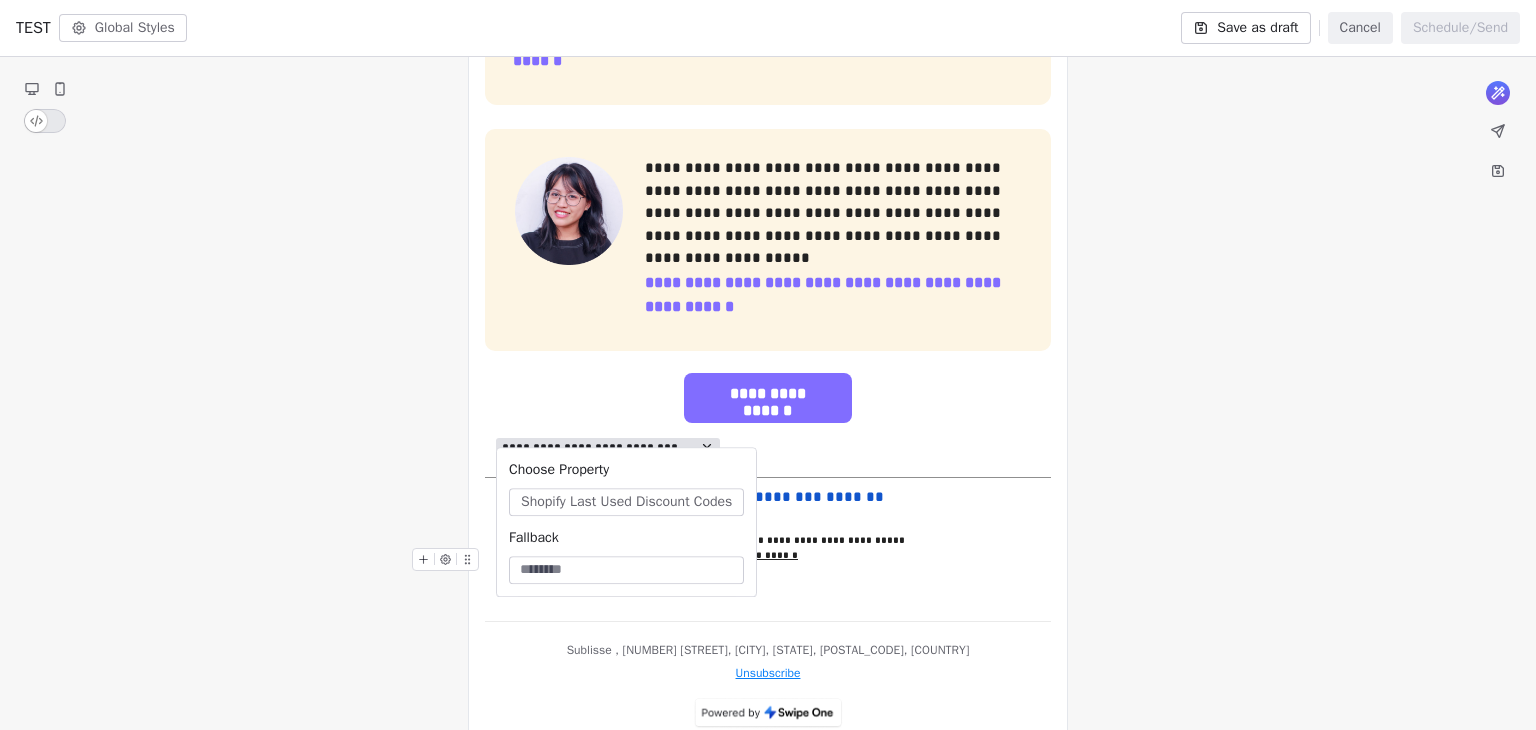 click on "**********" at bounding box center (768, 555) 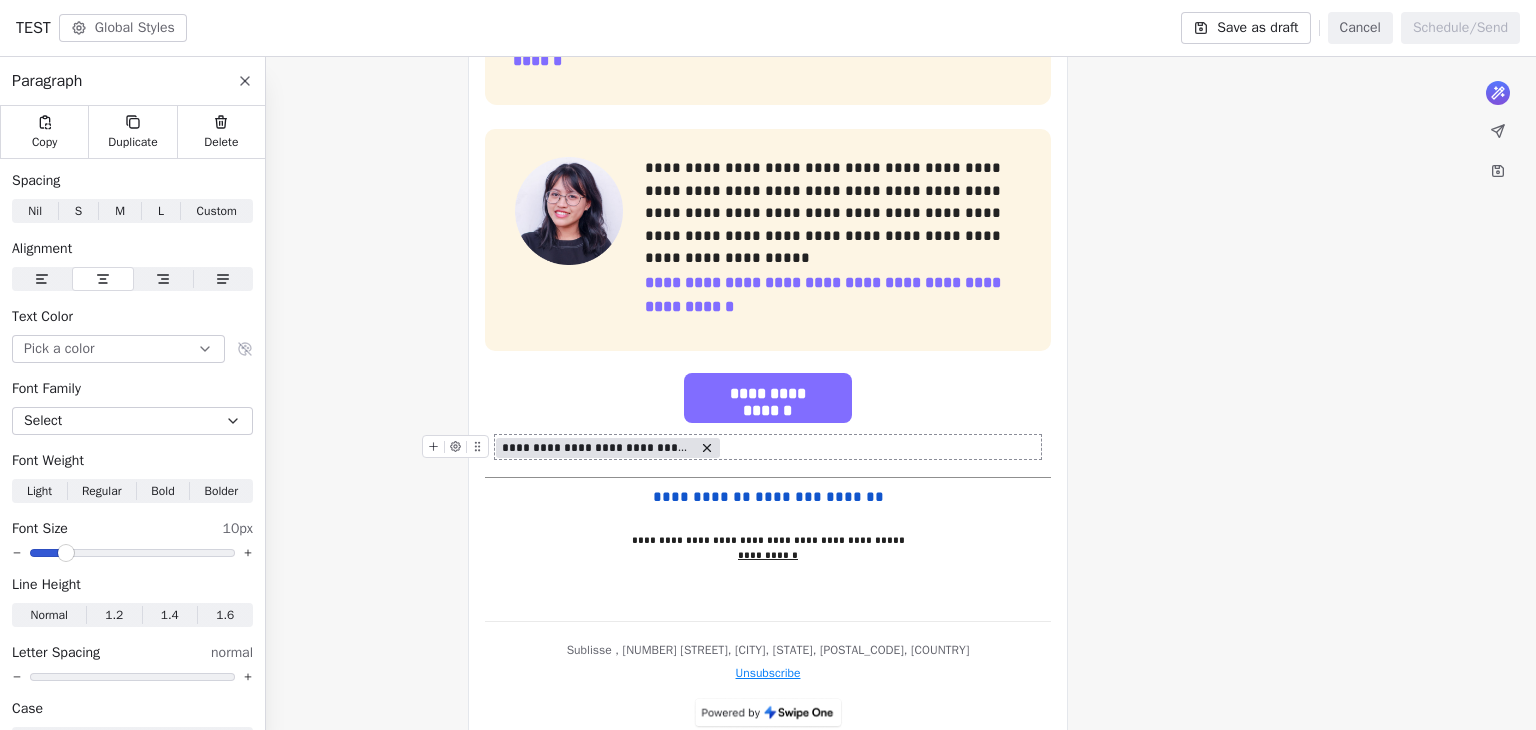 click on "**********" at bounding box center (598, 448) 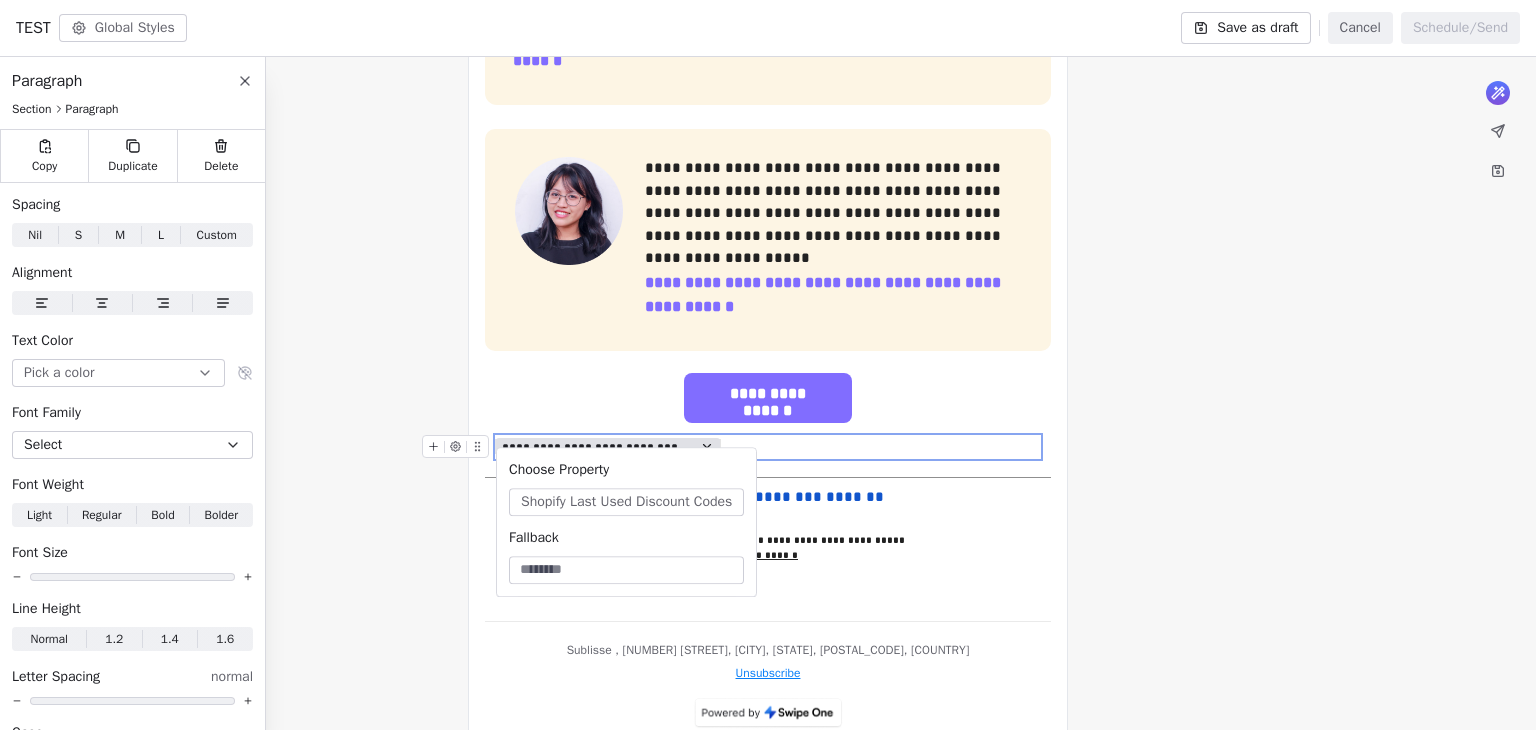type 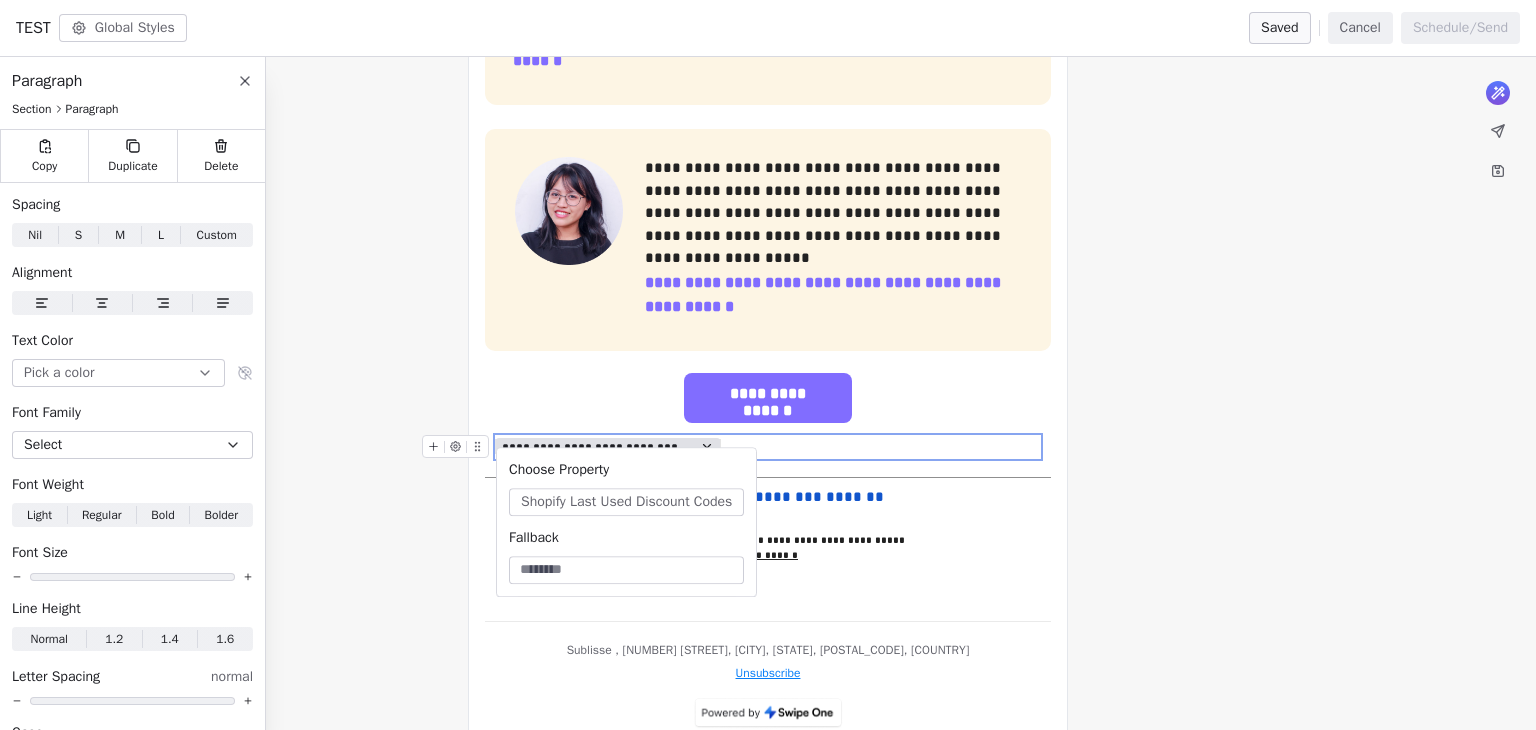 click 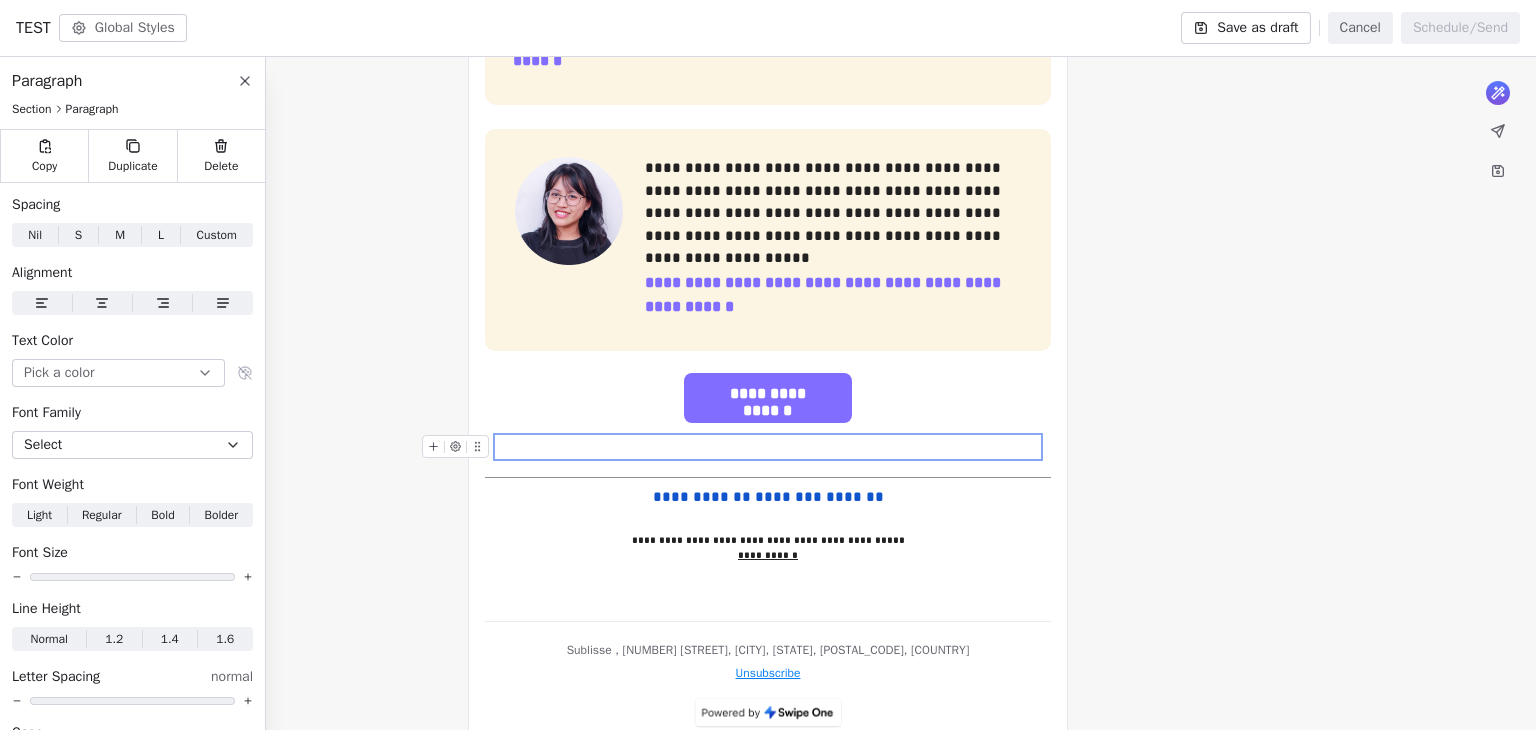 click at bounding box center [768, 447] 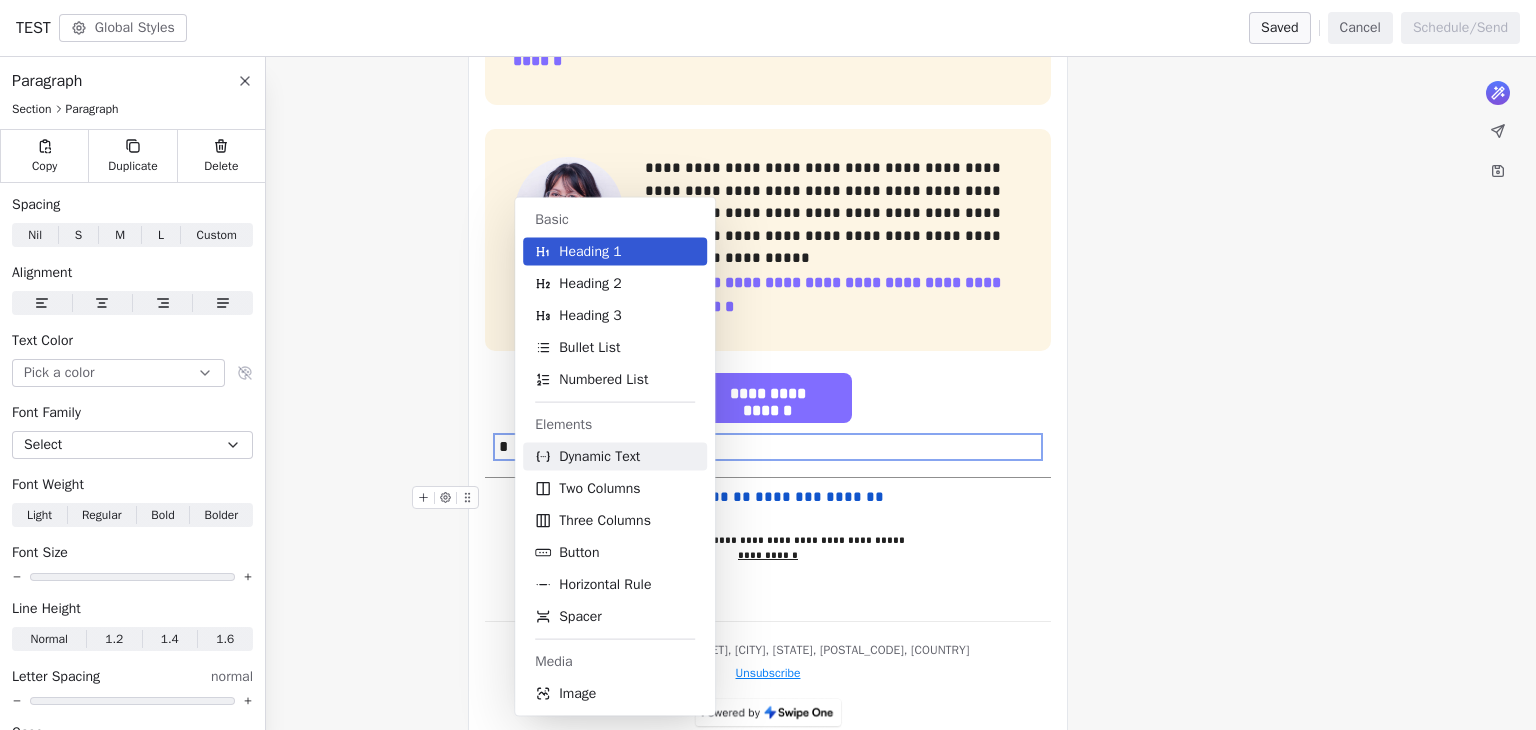 click on "Dynamic Text" at bounding box center [599, 457] 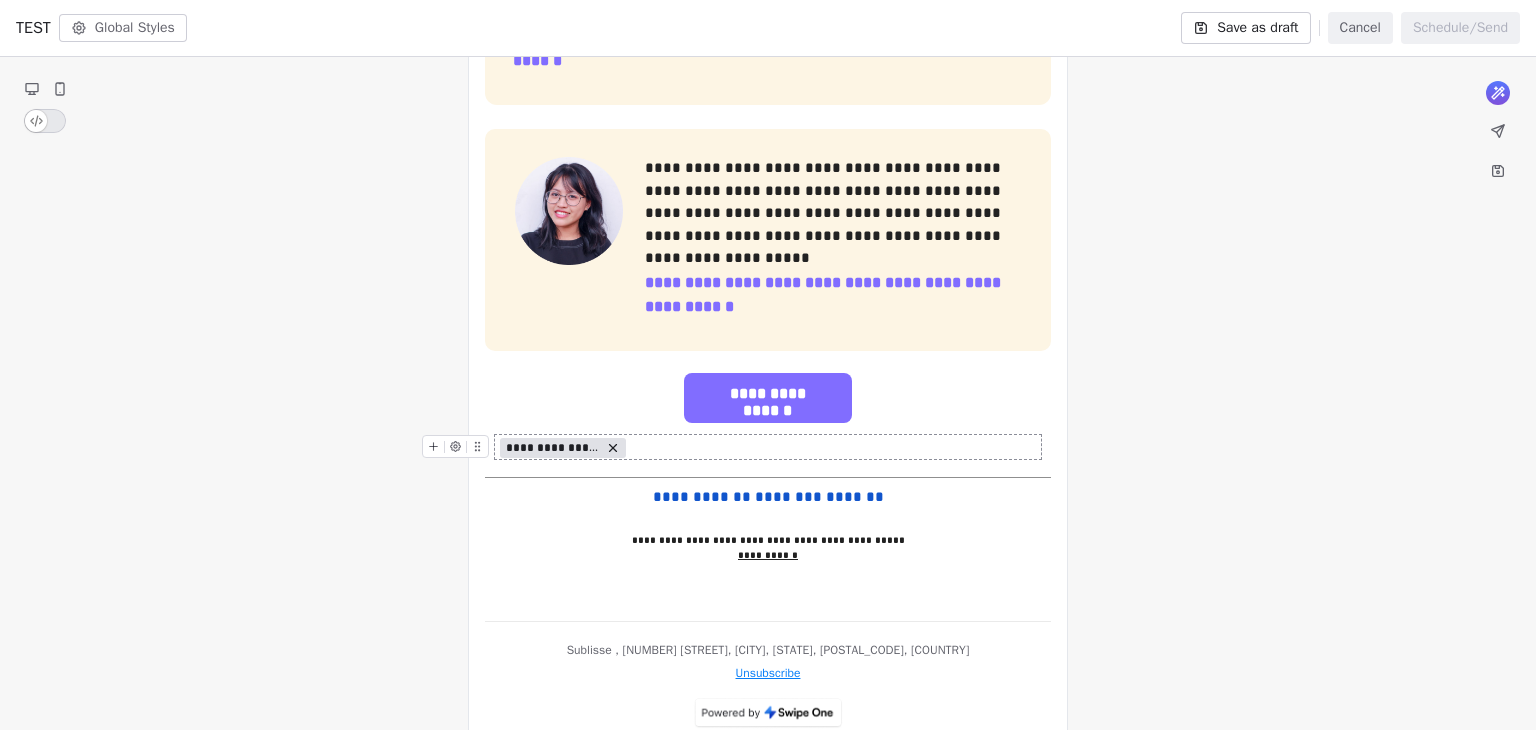 click on "**********" at bounding box center (553, 448) 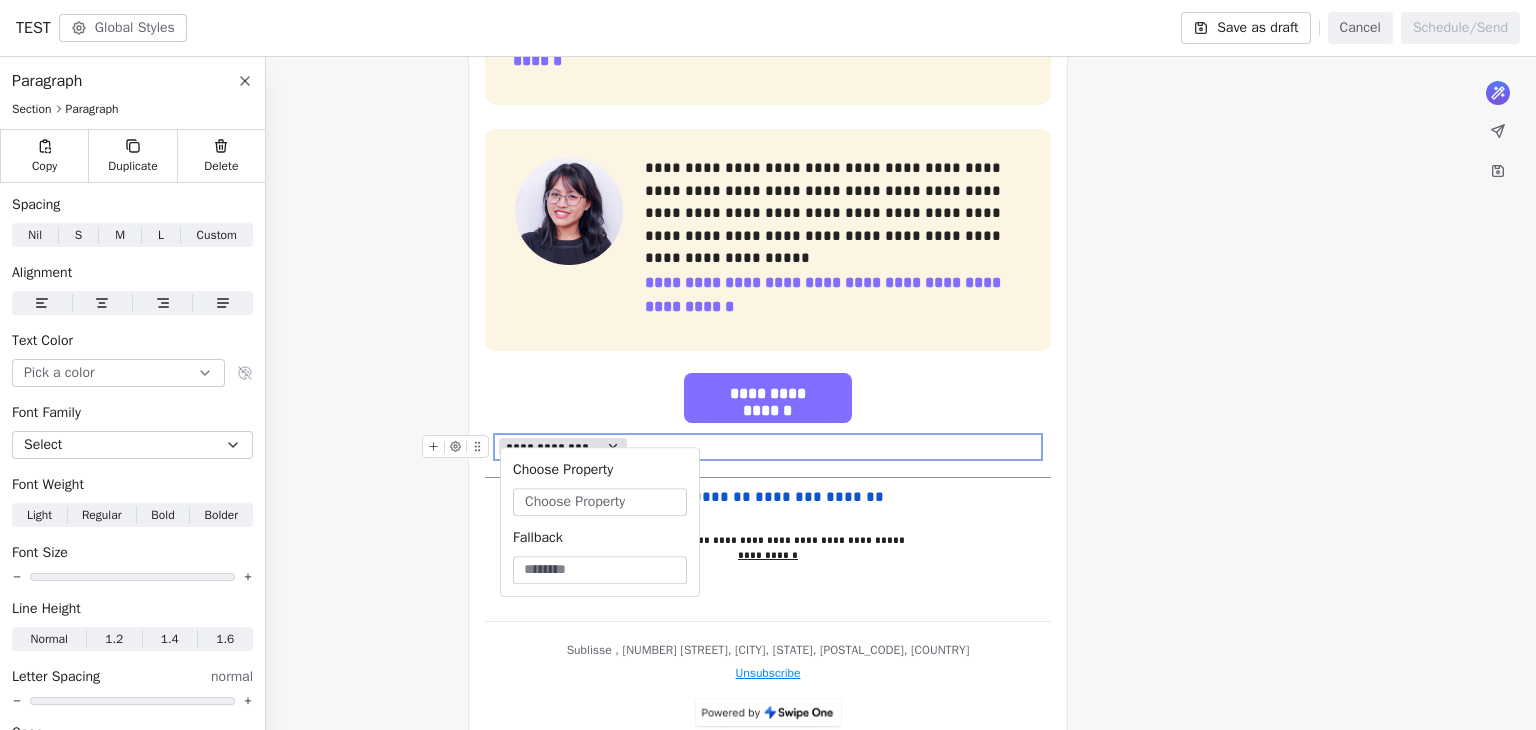 type 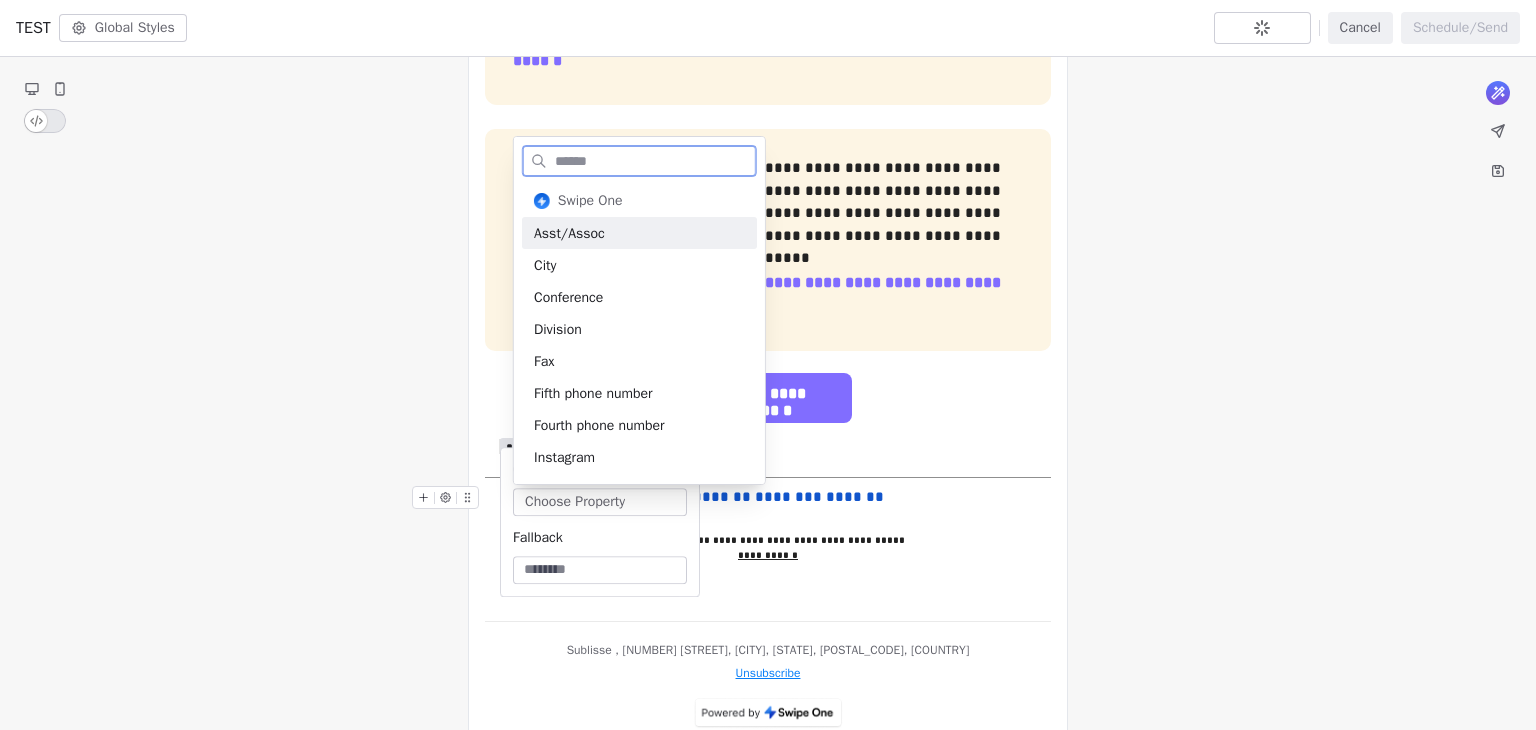 click on "**********" at bounding box center (768, 497) 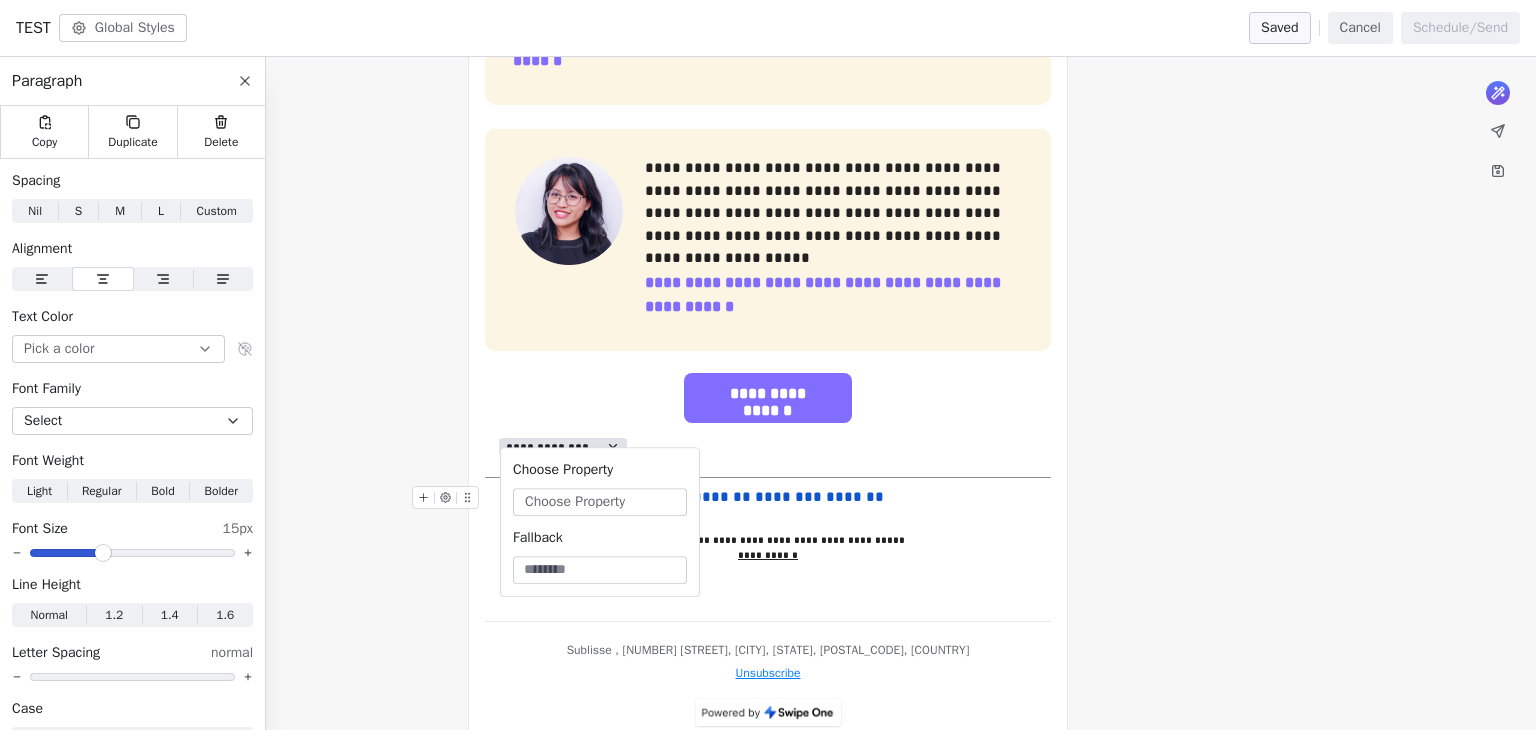 click on "Choose Property" at bounding box center (575, 502) 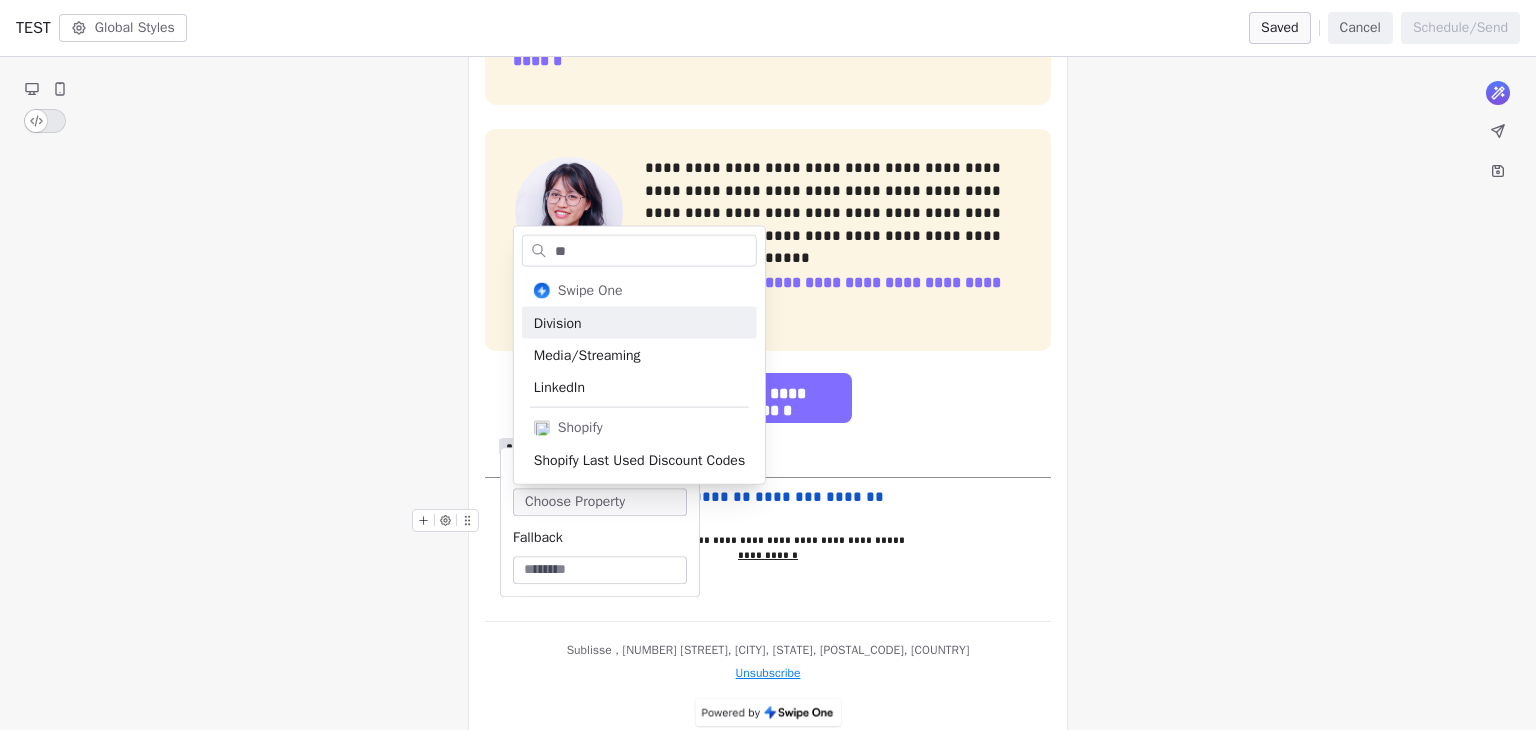 type on "**" 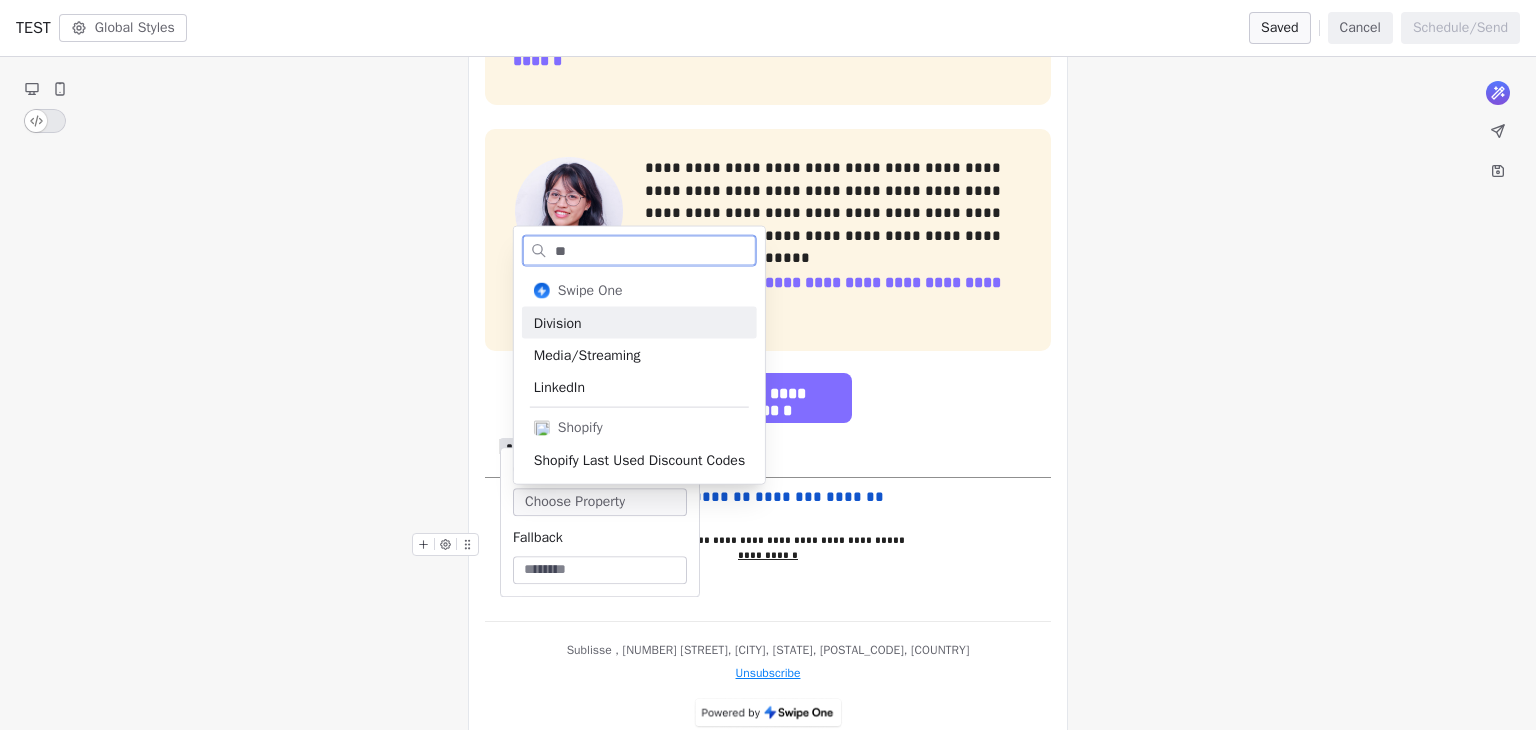 click at bounding box center (768, 521) 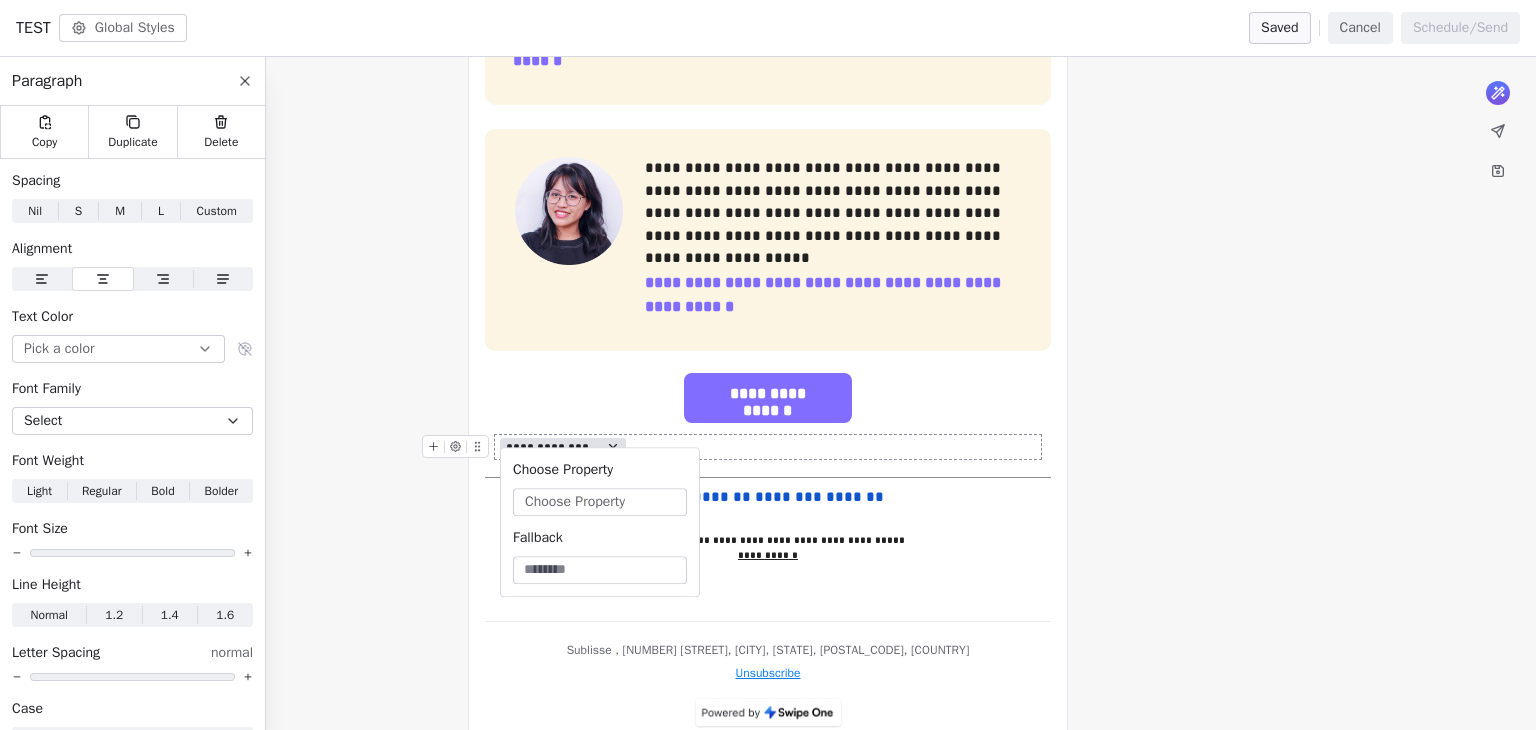 click on "**********" at bounding box center [768, 447] 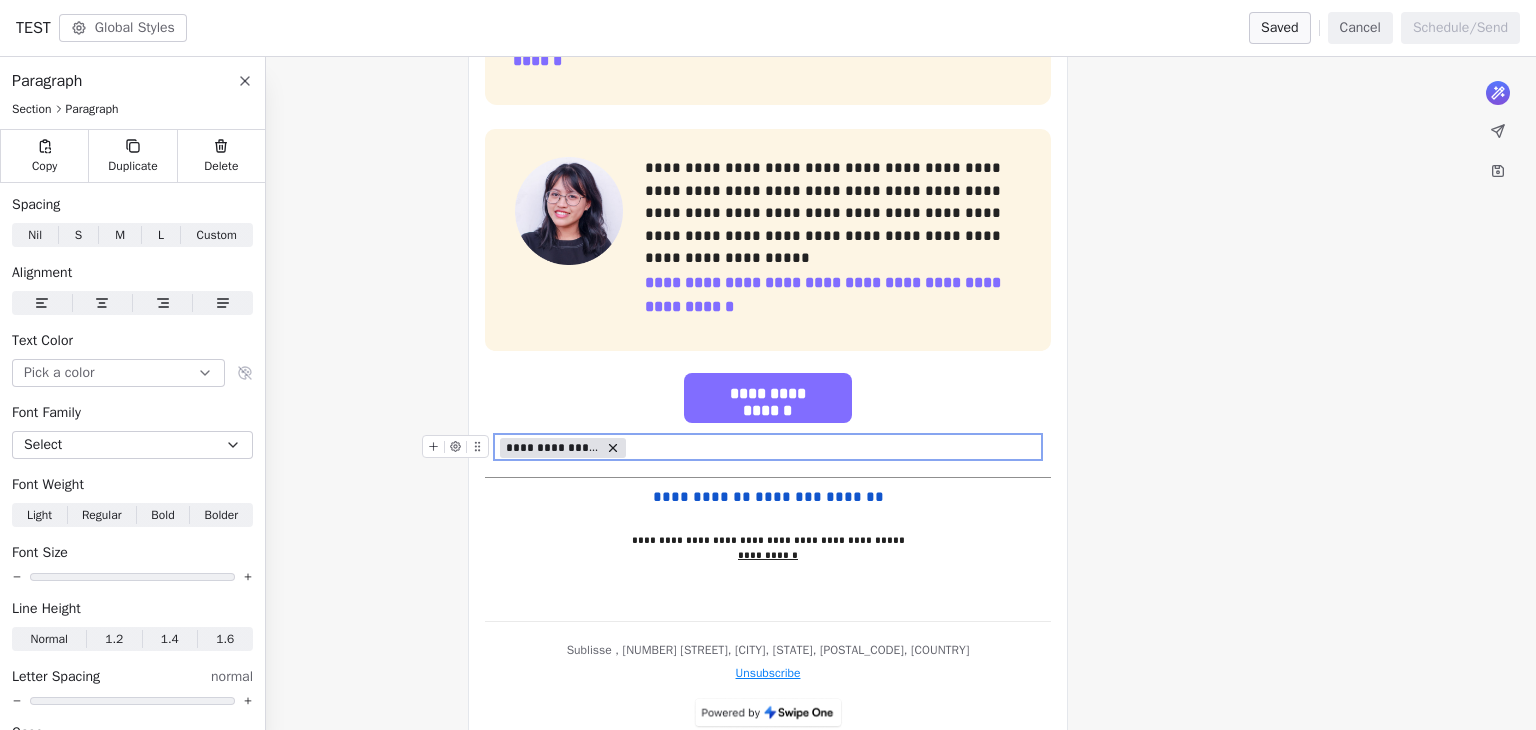 click 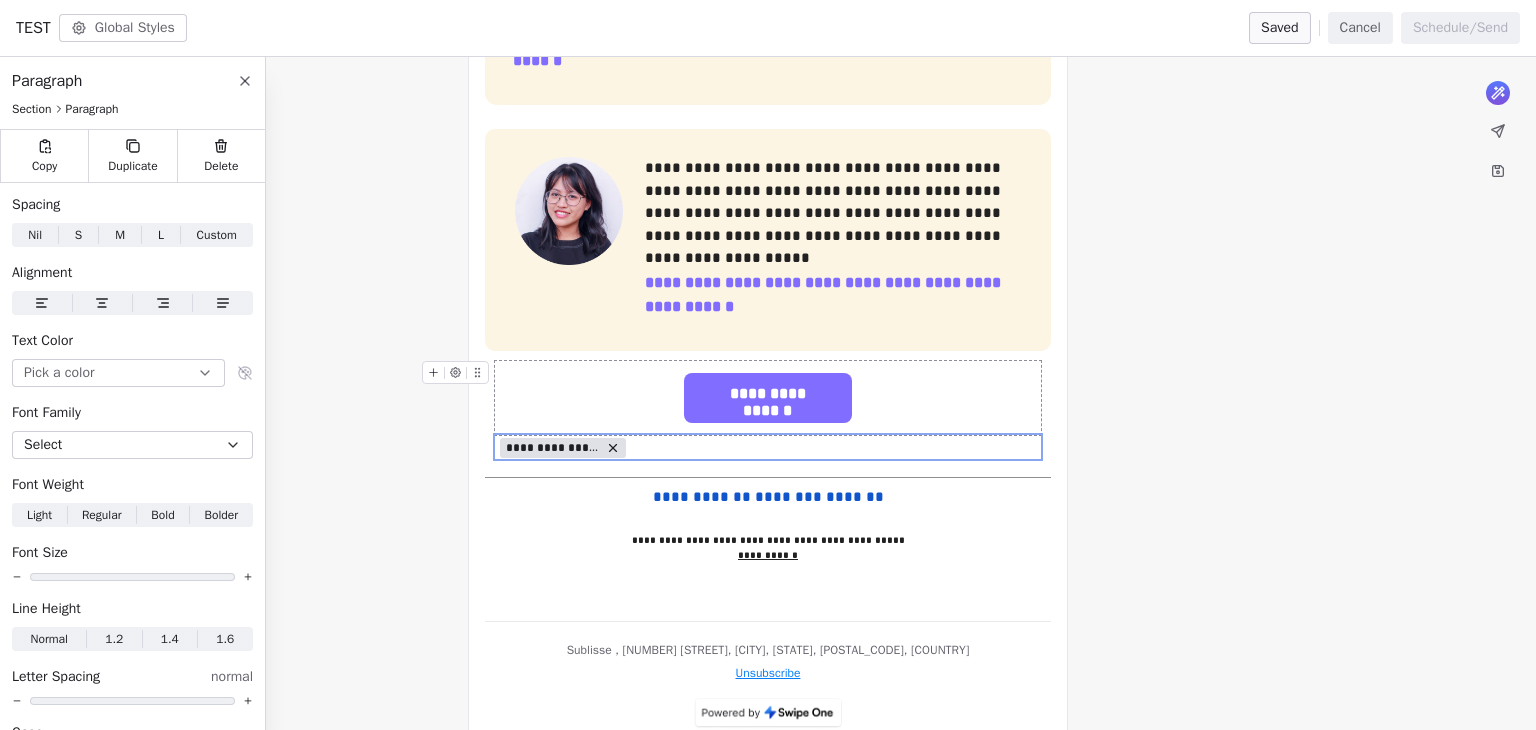 click on "**********" at bounding box center (768, 398) 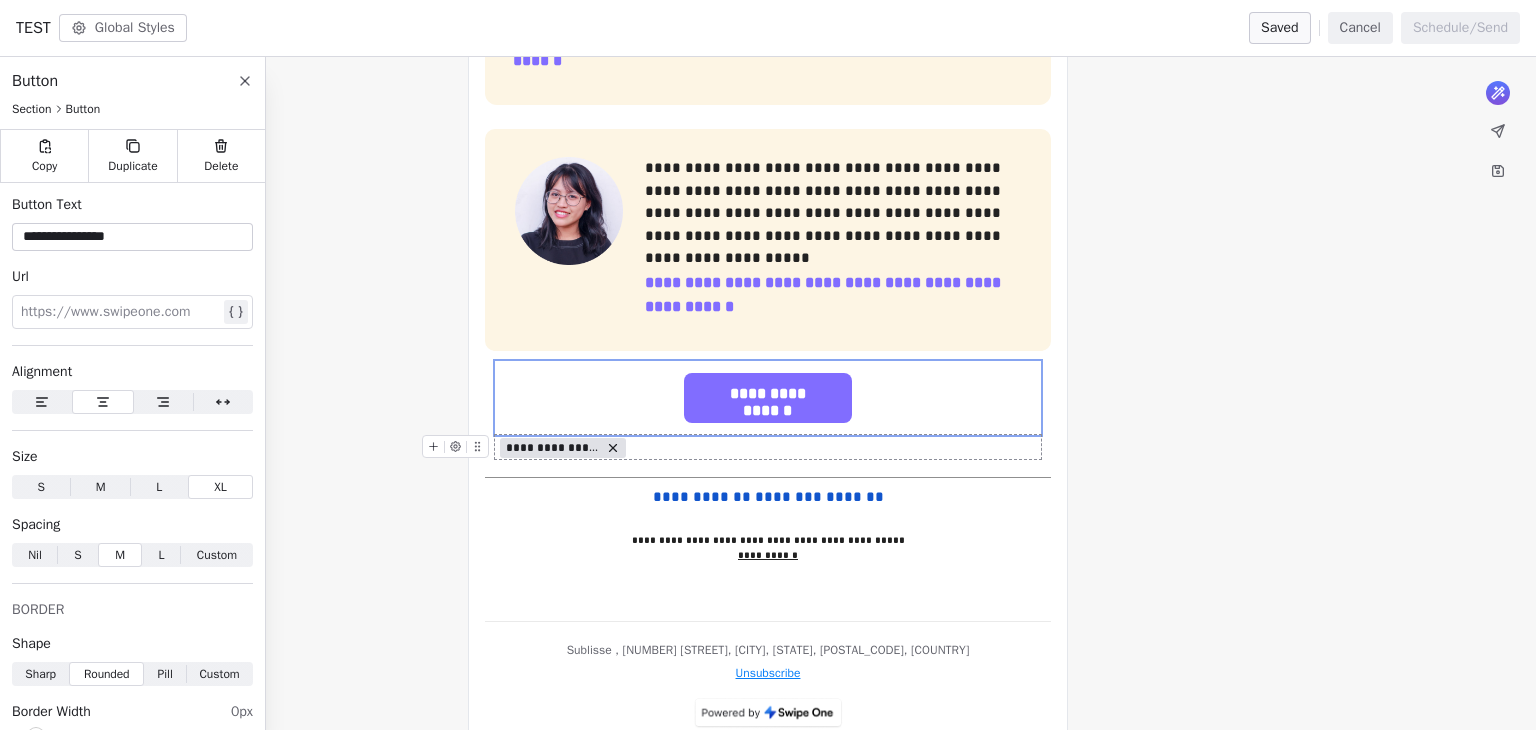 click on "**********" at bounding box center [768, 447] 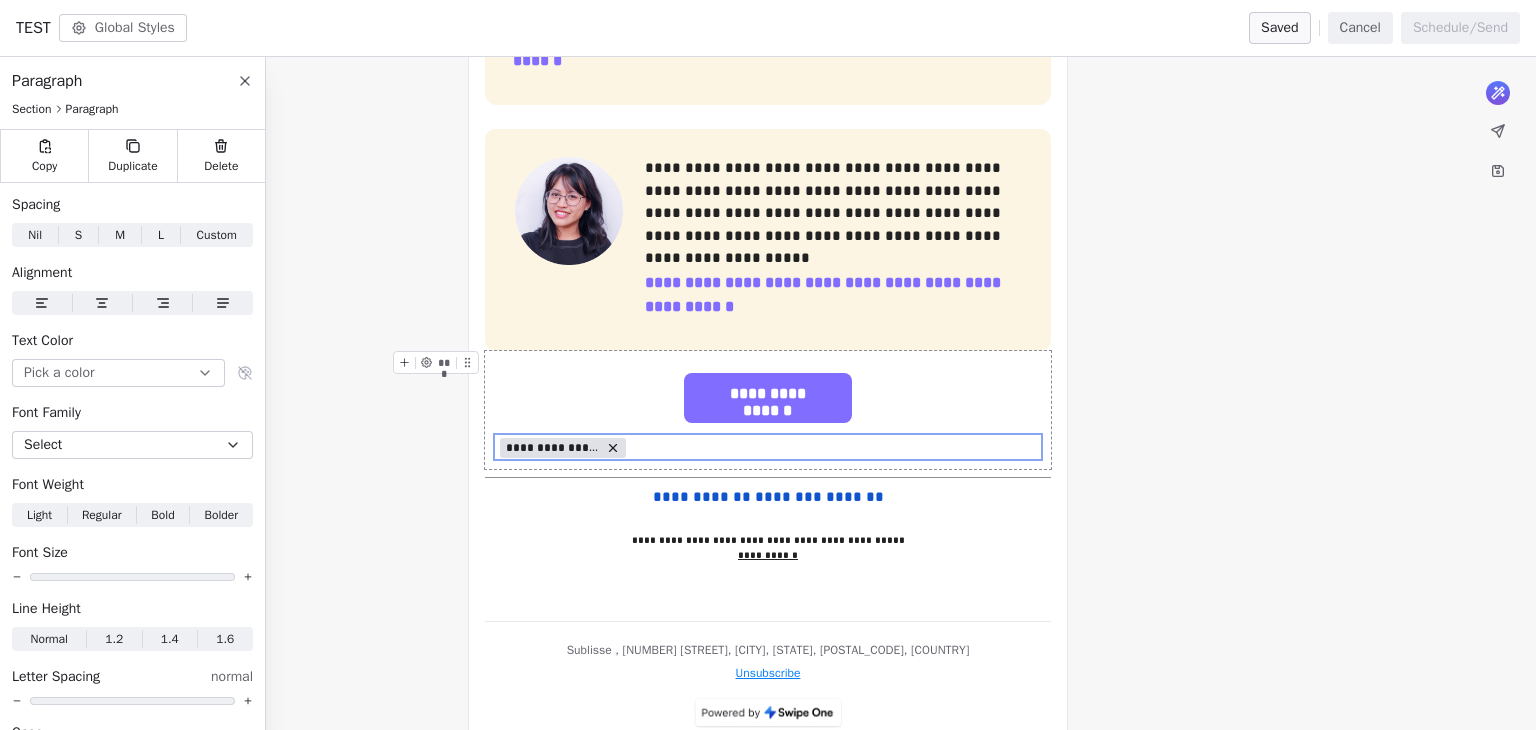 click on "**********" at bounding box center [768, 410] 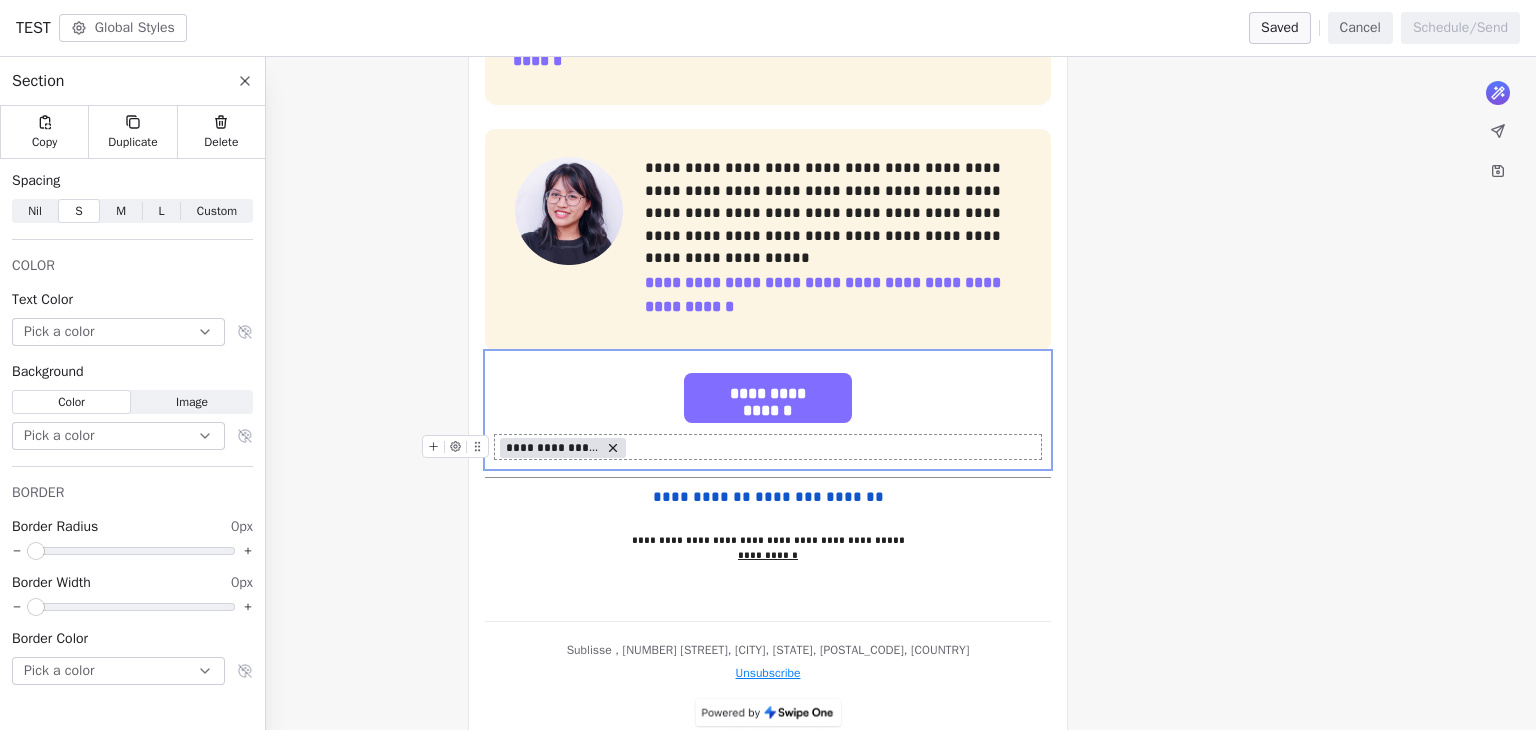 click on "**********" at bounding box center [768, 447] 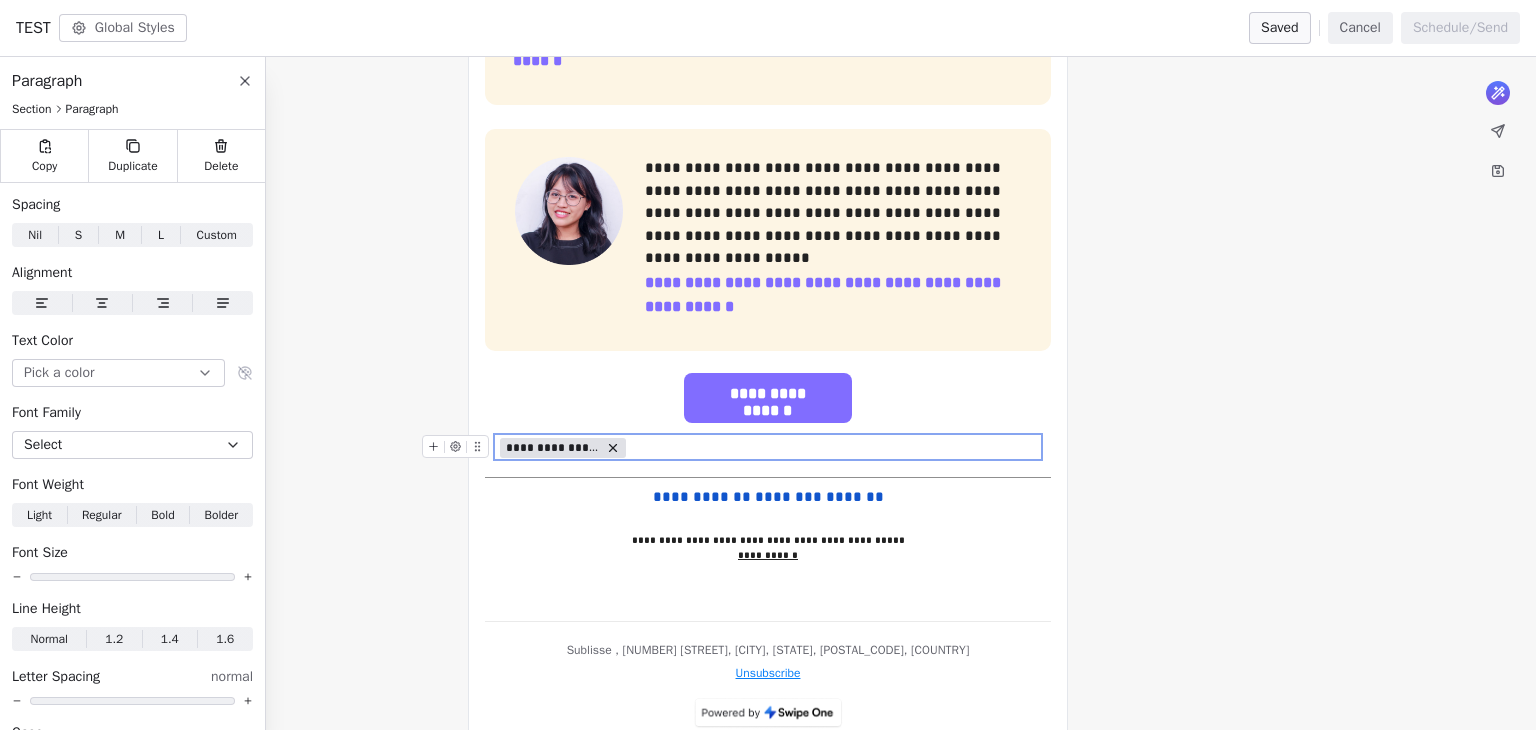 drag, startPoint x: 988, startPoint y: 431, endPoint x: 892, endPoint y: 421, distance: 96.519424 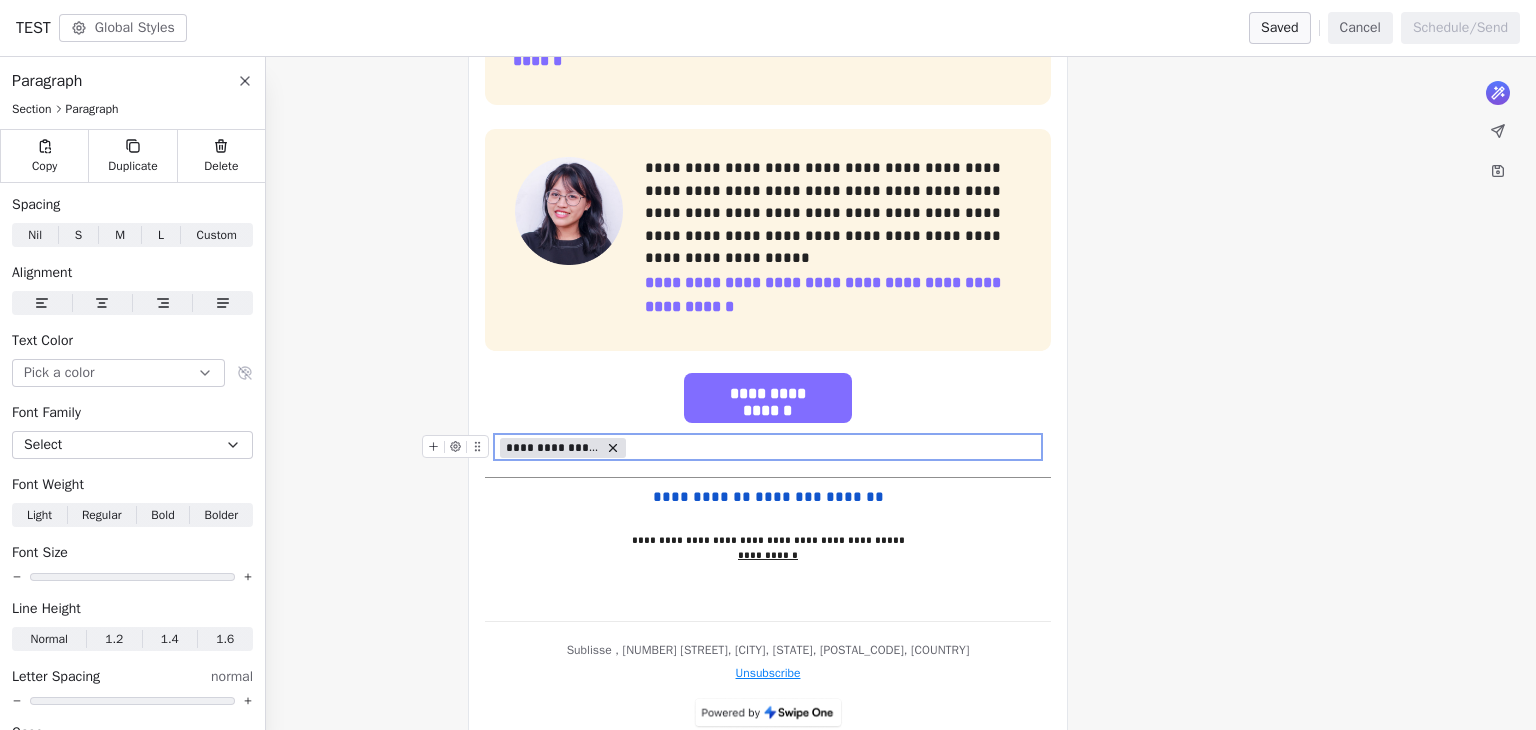 click on "**********" at bounding box center [768, 447] 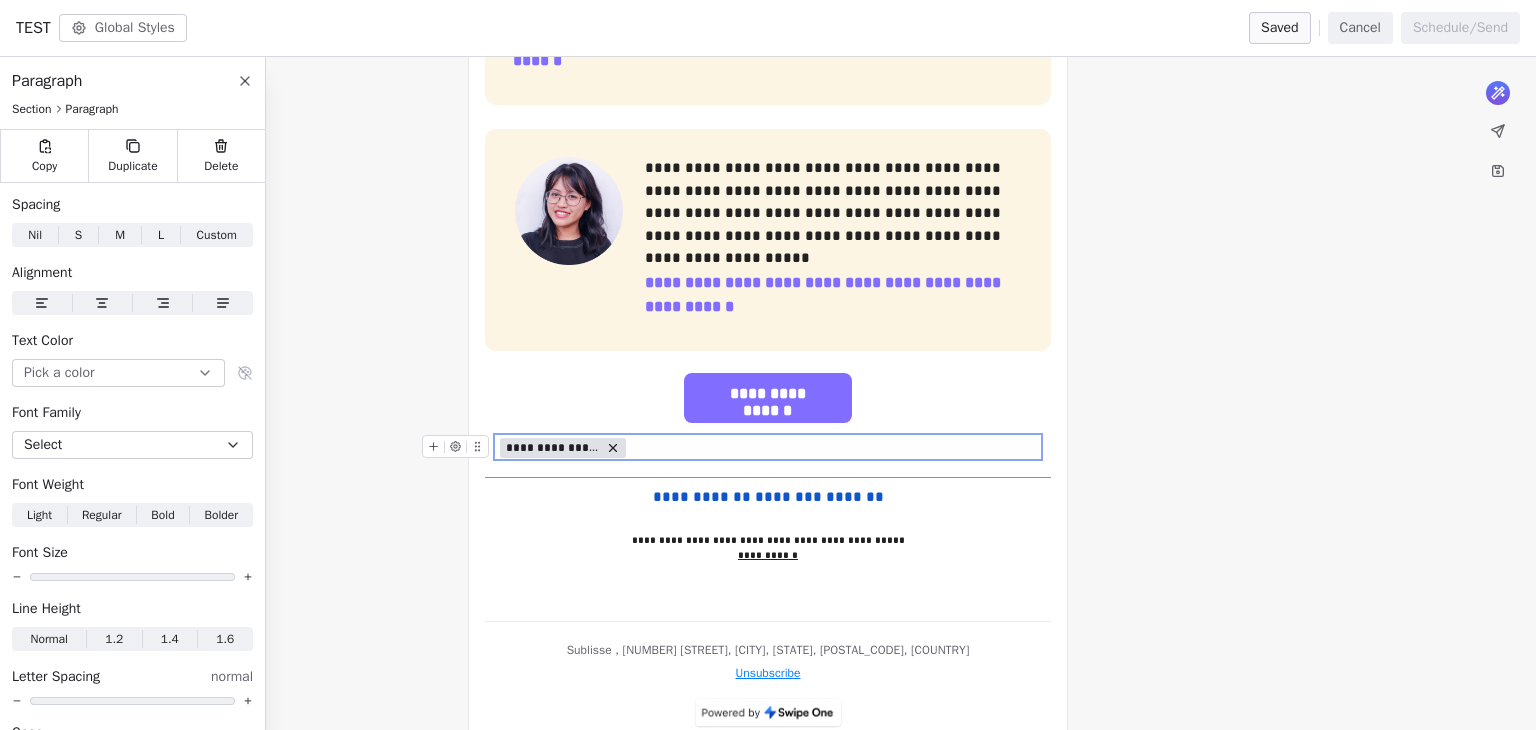 click 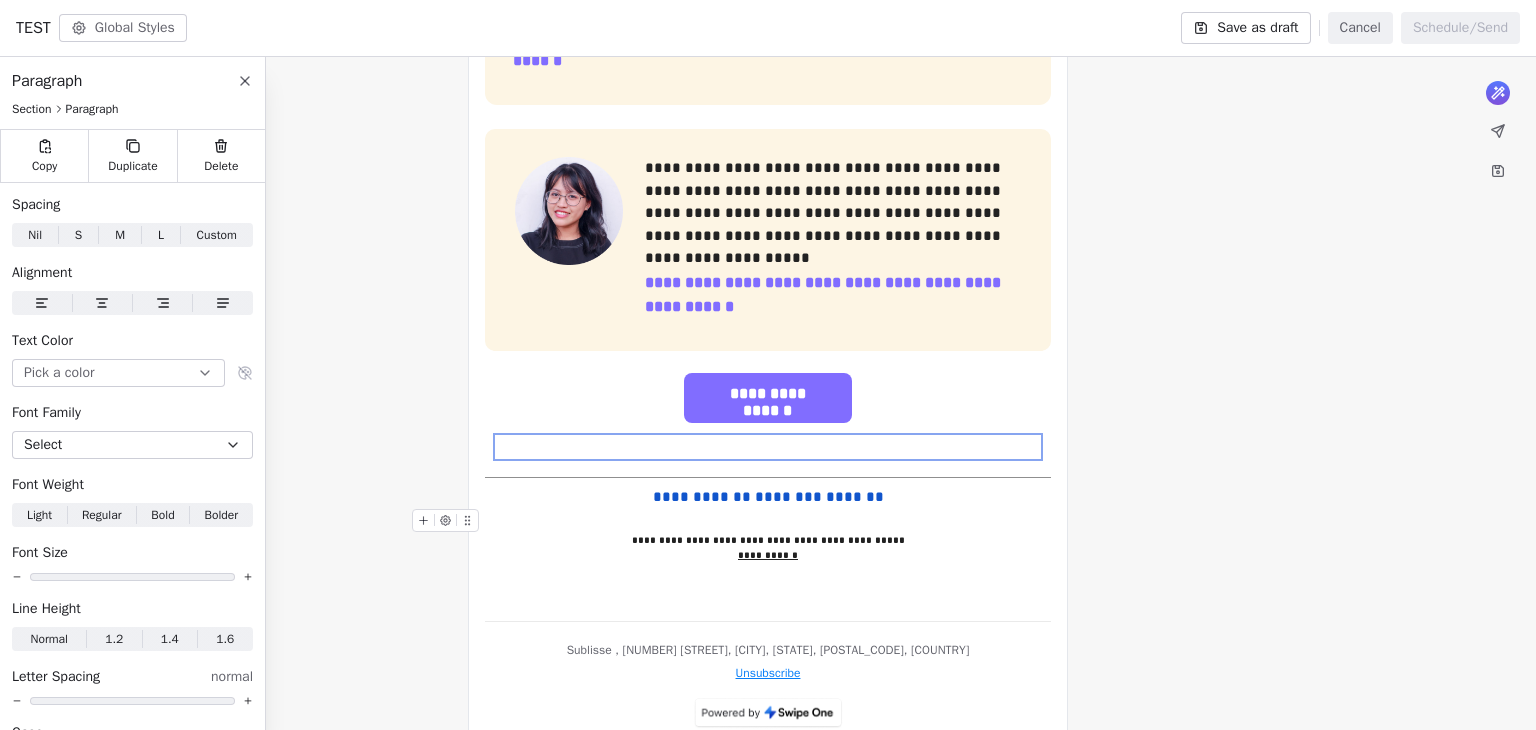 click on "**********" at bounding box center [768, -263] 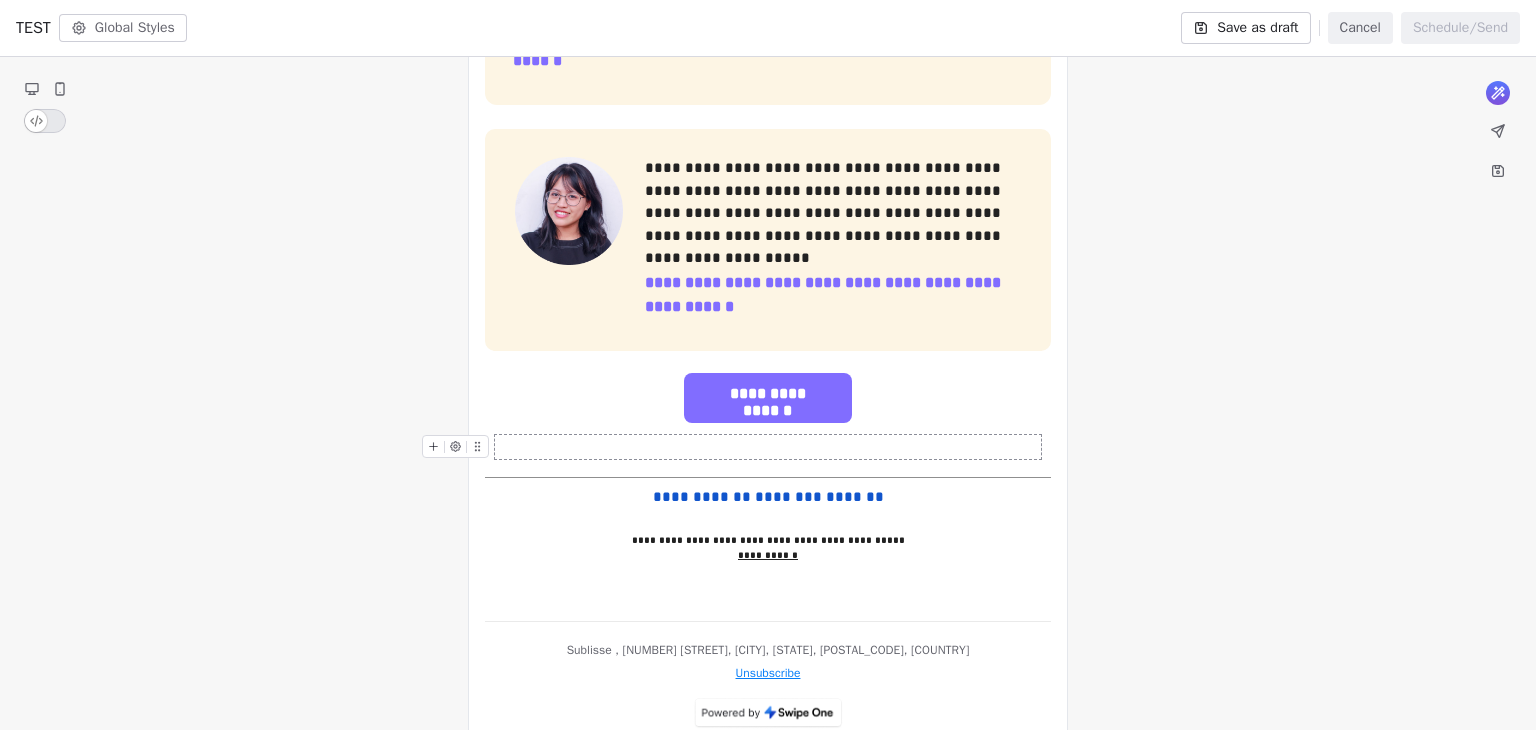 click at bounding box center (768, 447) 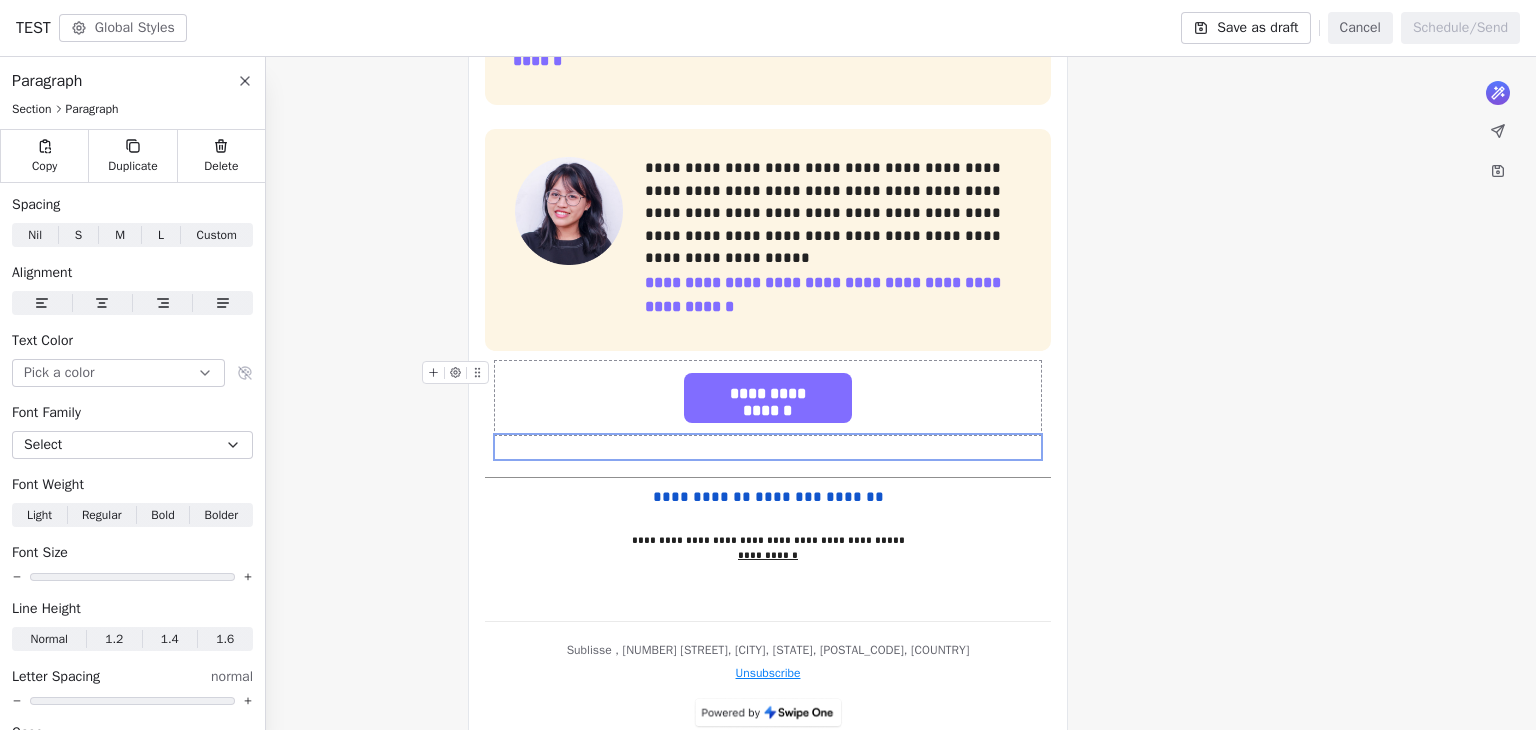 click on "**********" at bounding box center (768, 398) 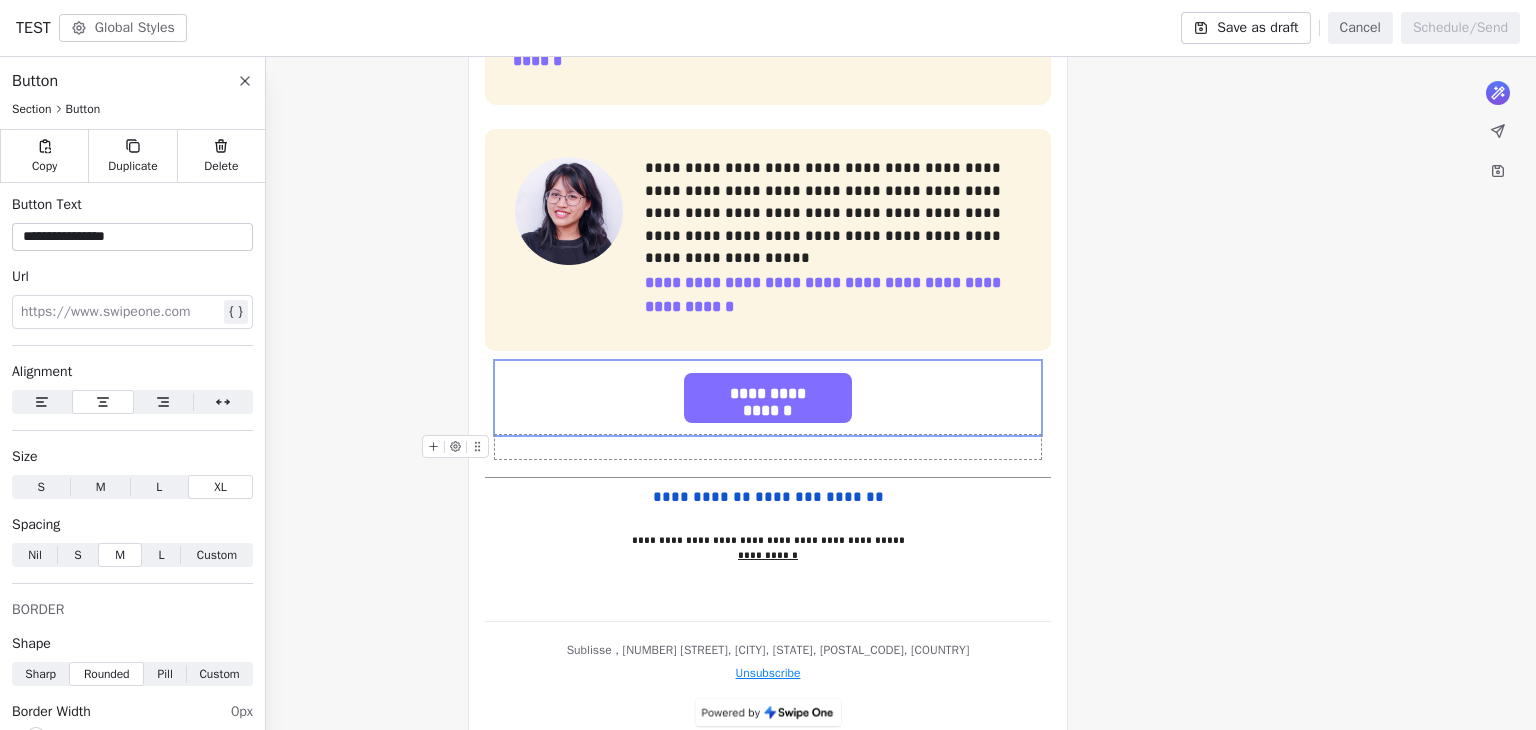 click at bounding box center [768, 447] 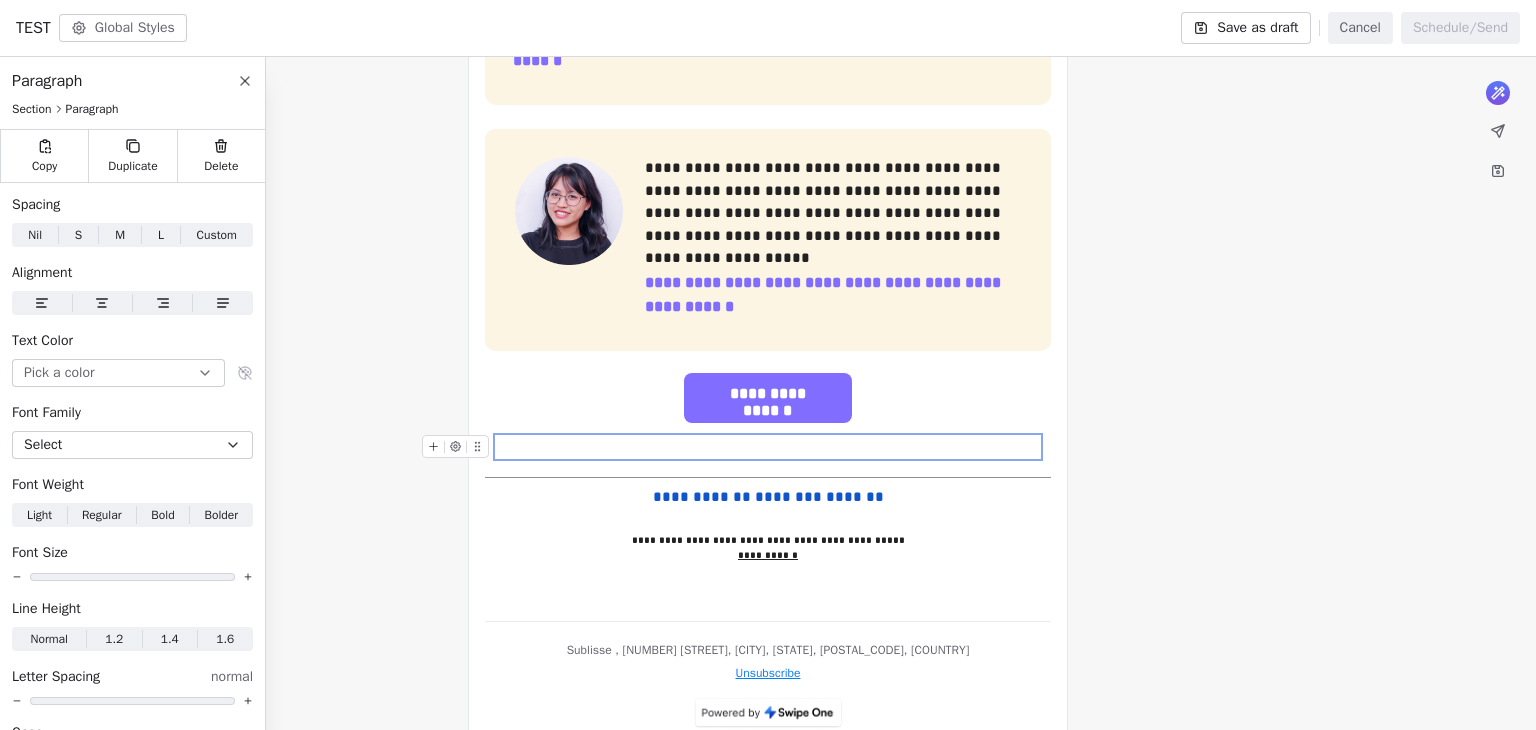 click on "**********" at bounding box center [768, -263] 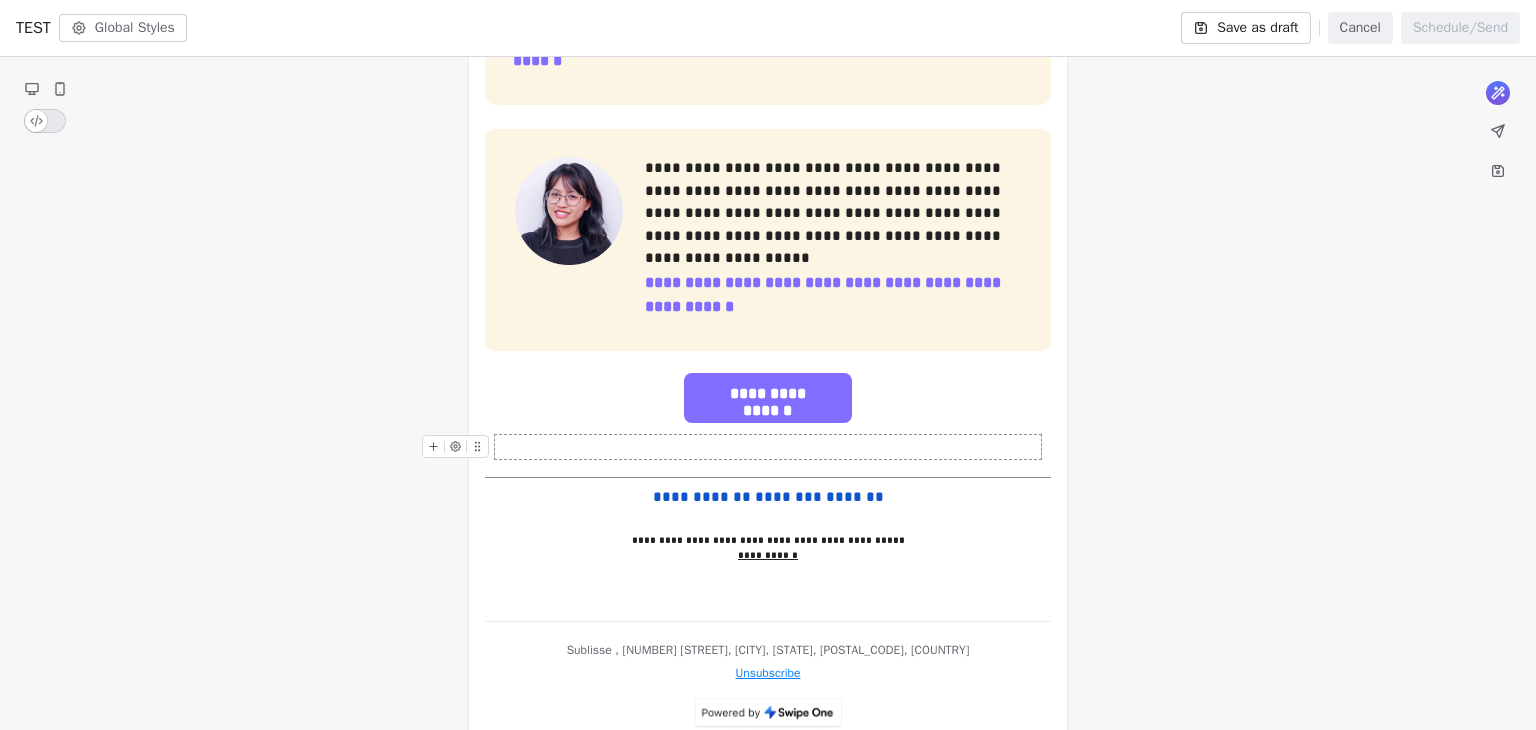 click on "Cancel" at bounding box center [1360, 28] 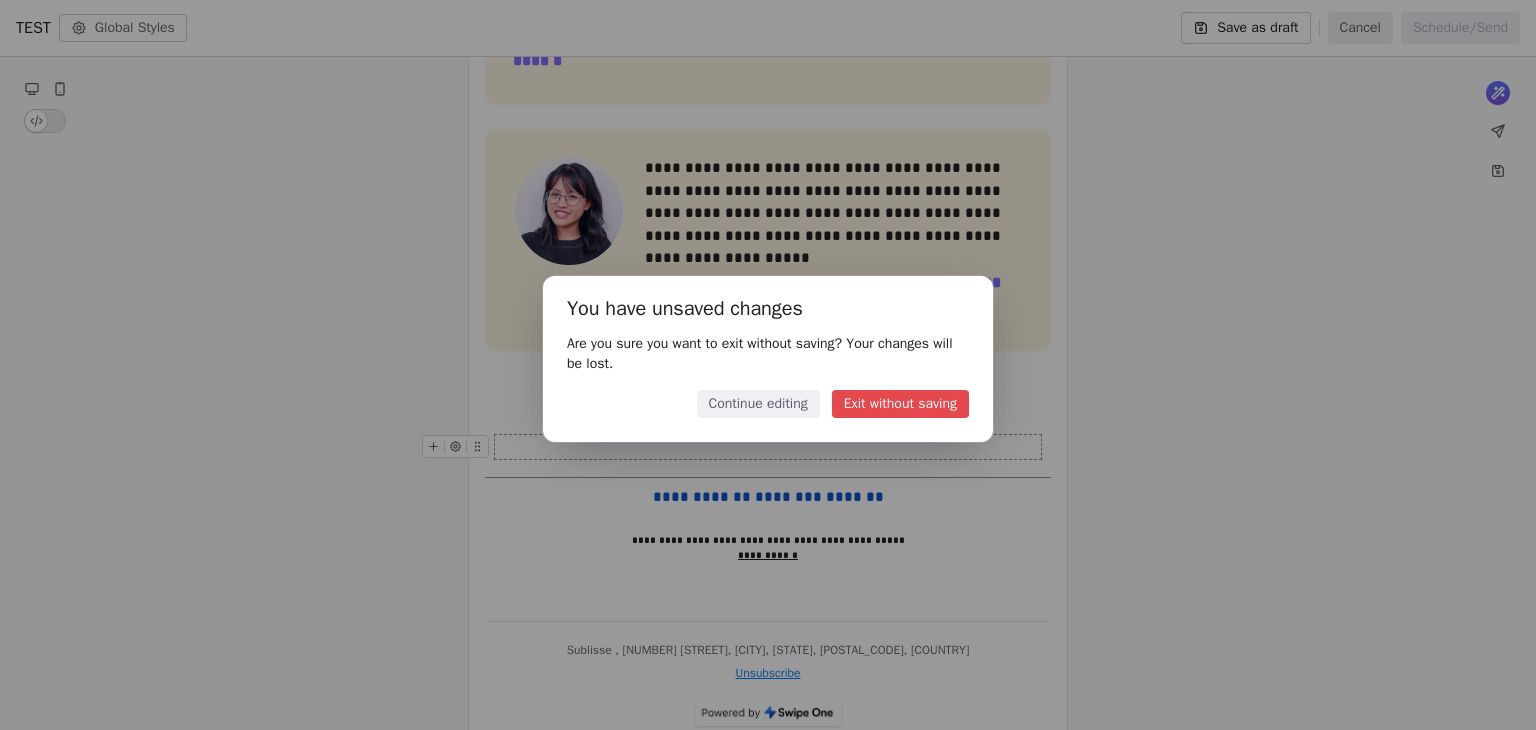 click on "Exit without saving" at bounding box center [900, 404] 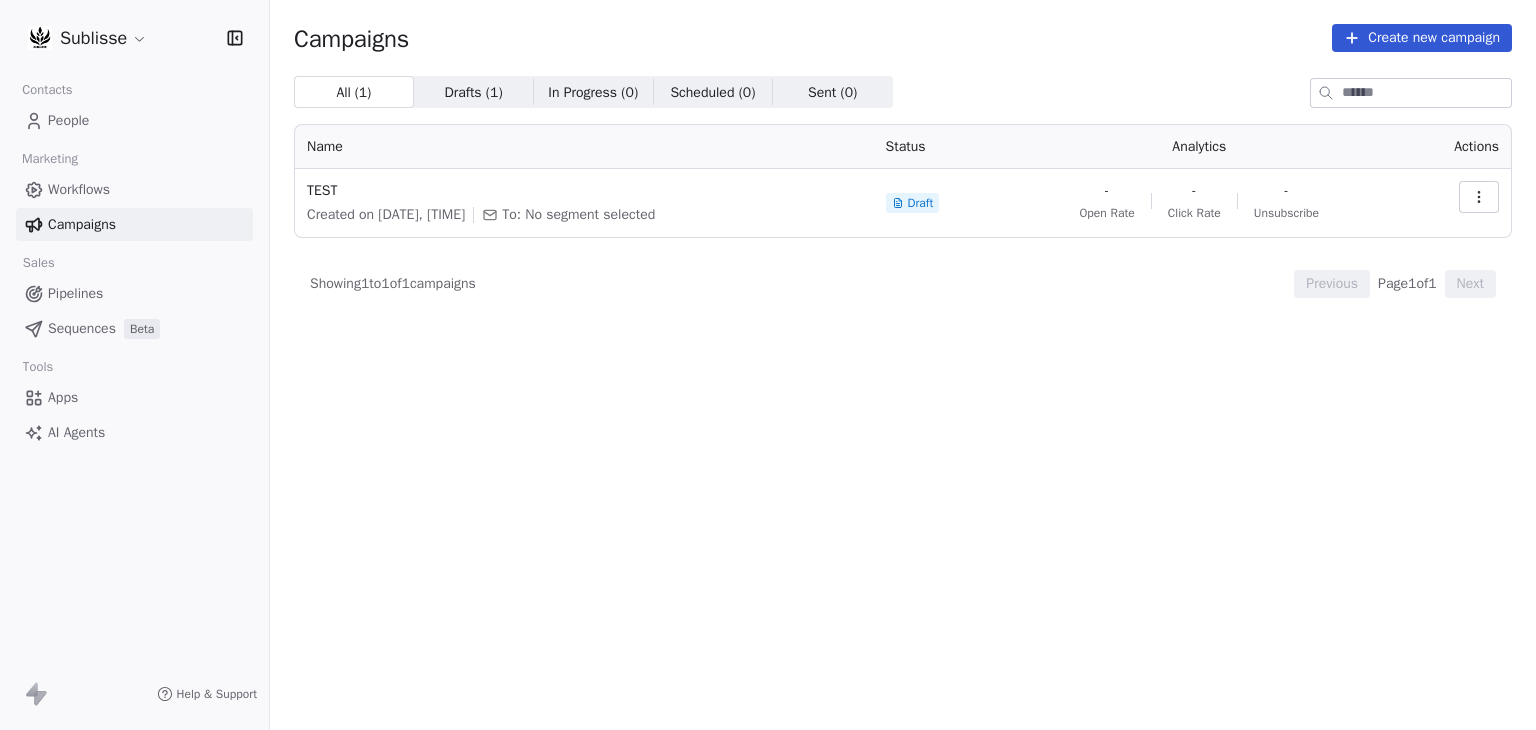 click on "People" at bounding box center [68, 120] 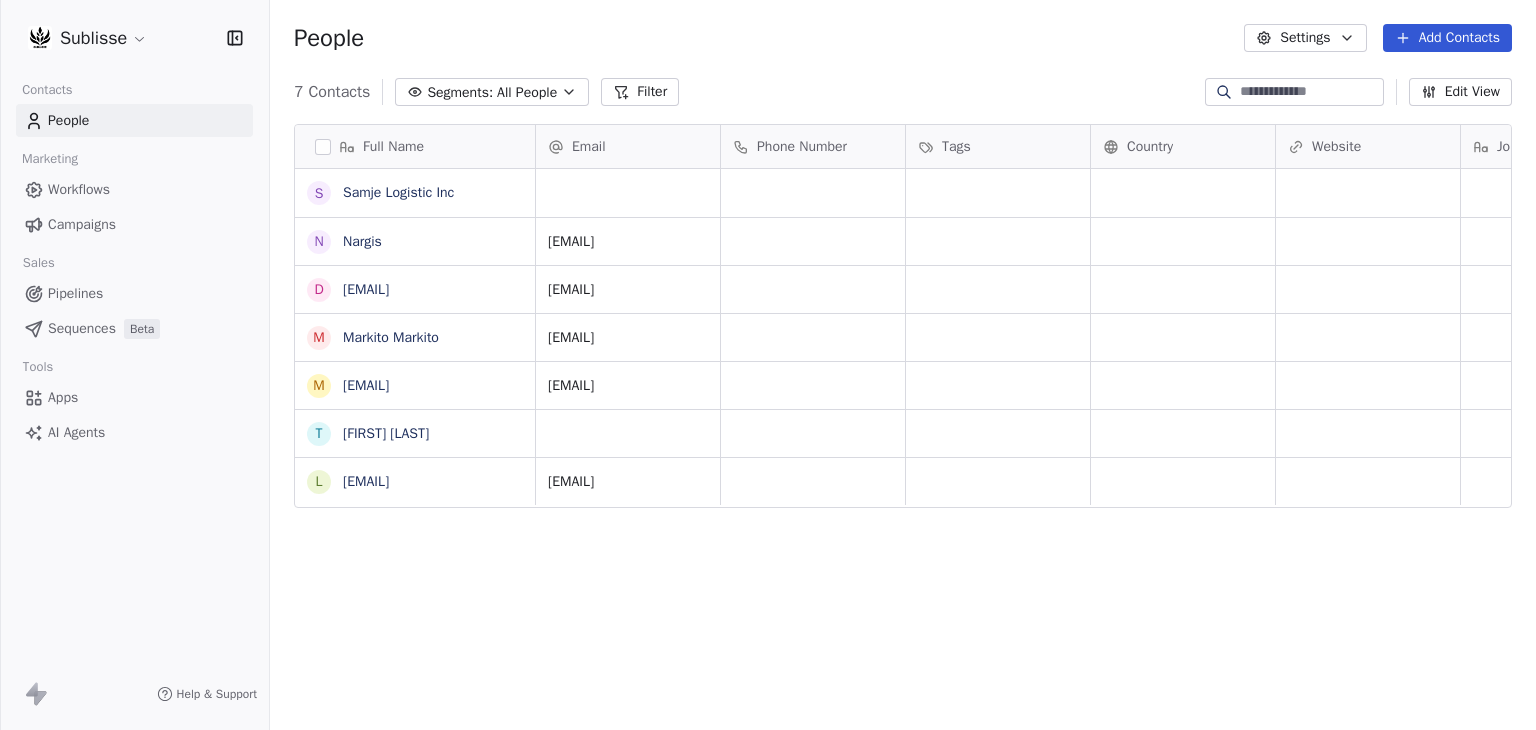 scroll, scrollTop: 16, scrollLeft: 16, axis: both 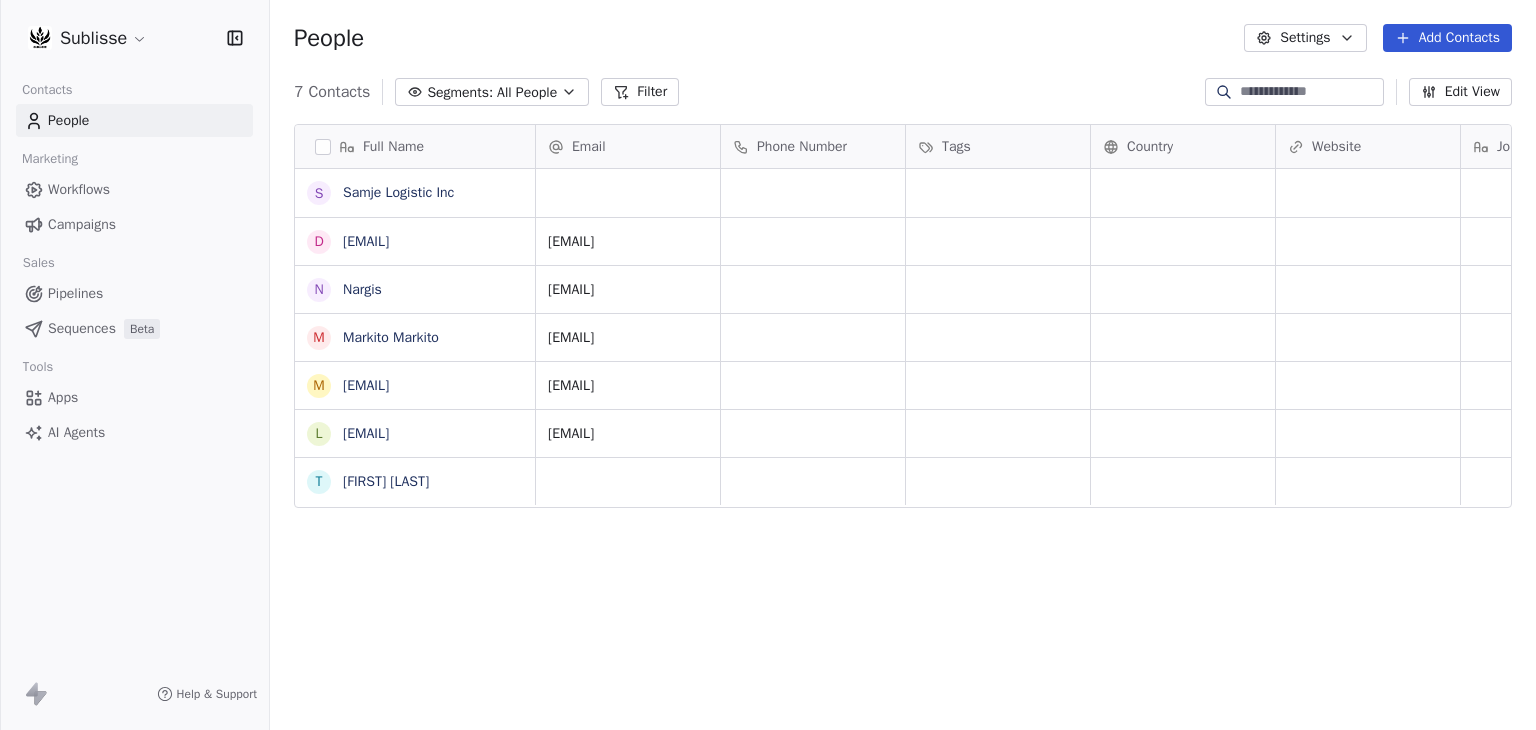 click on "Edit View" at bounding box center [1460, 92] 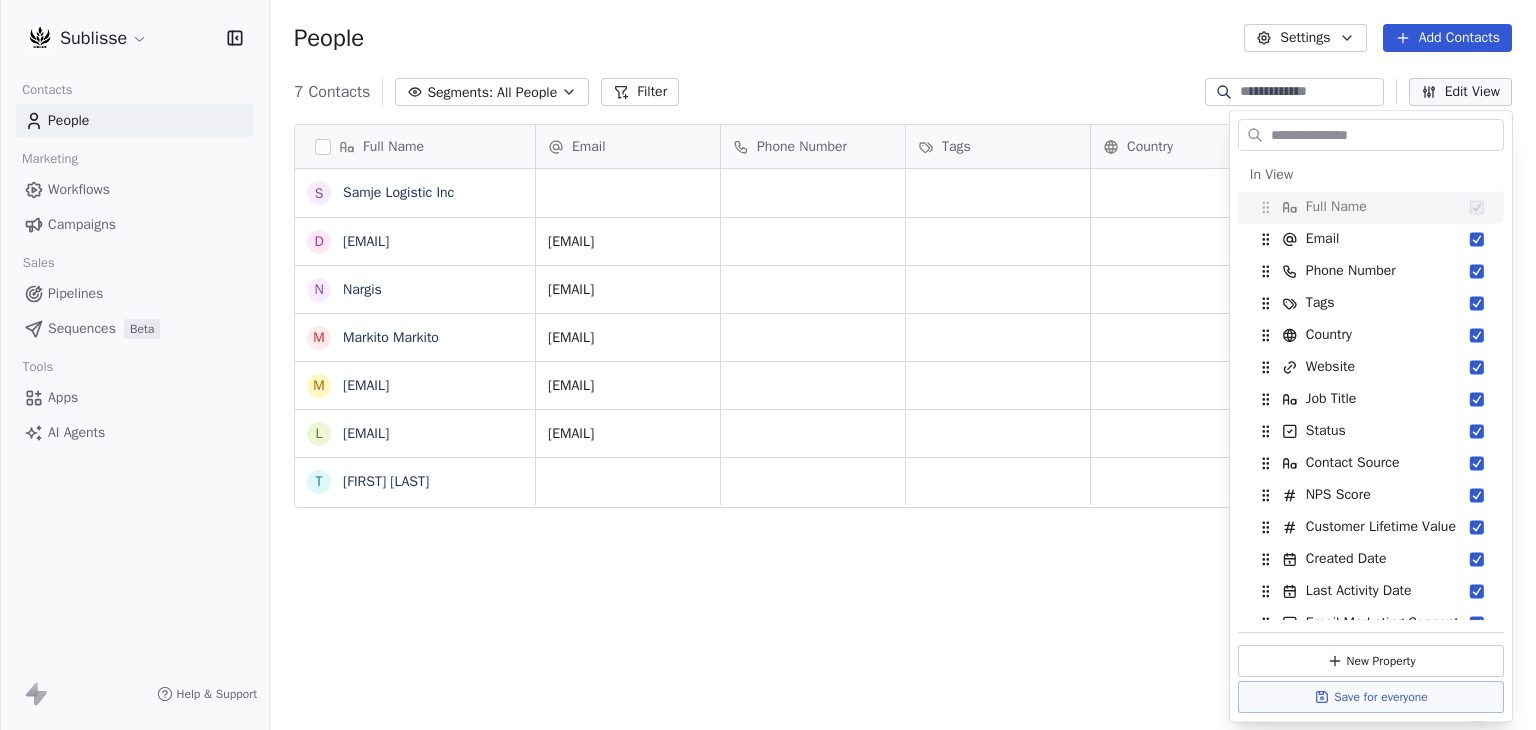 click at bounding box center (1385, 135) 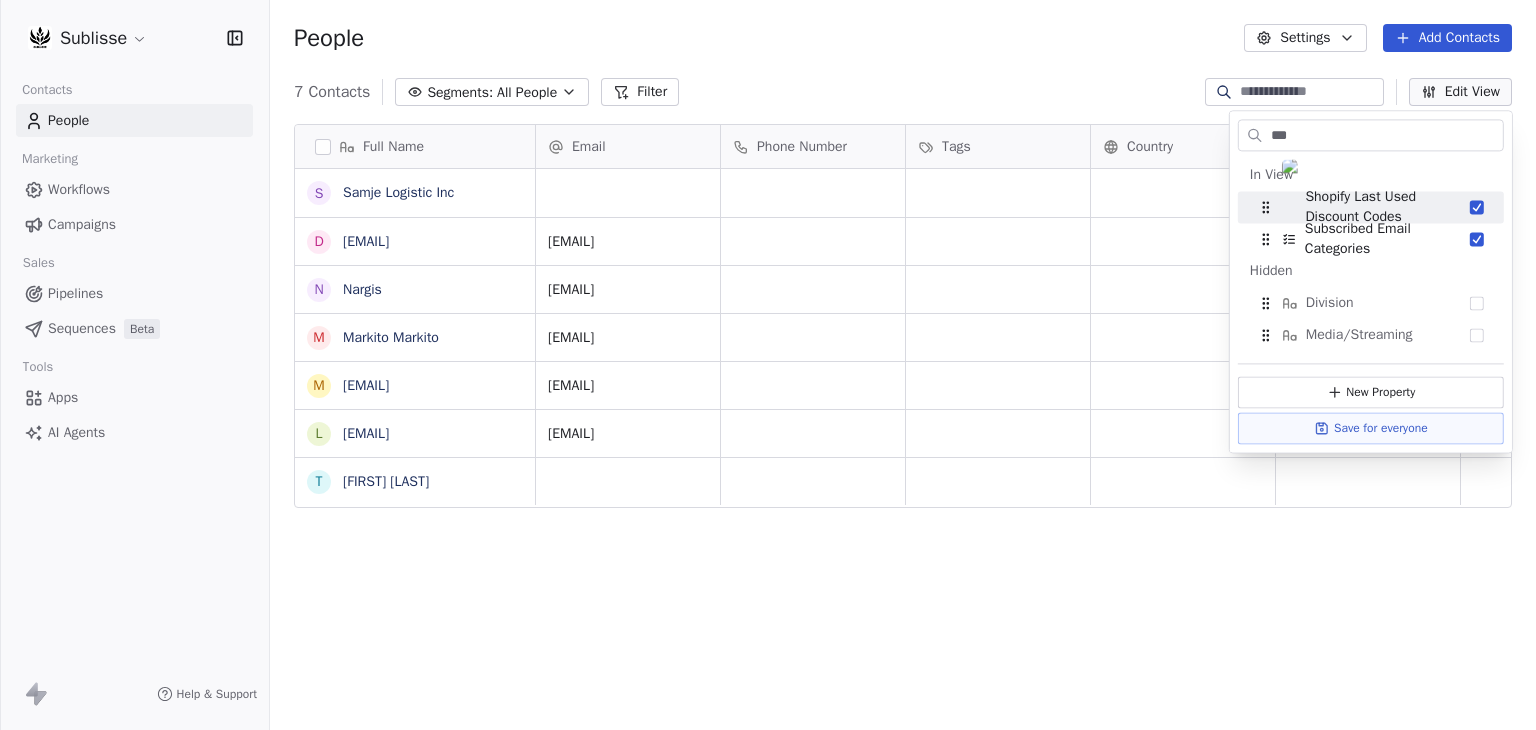 type on "***" 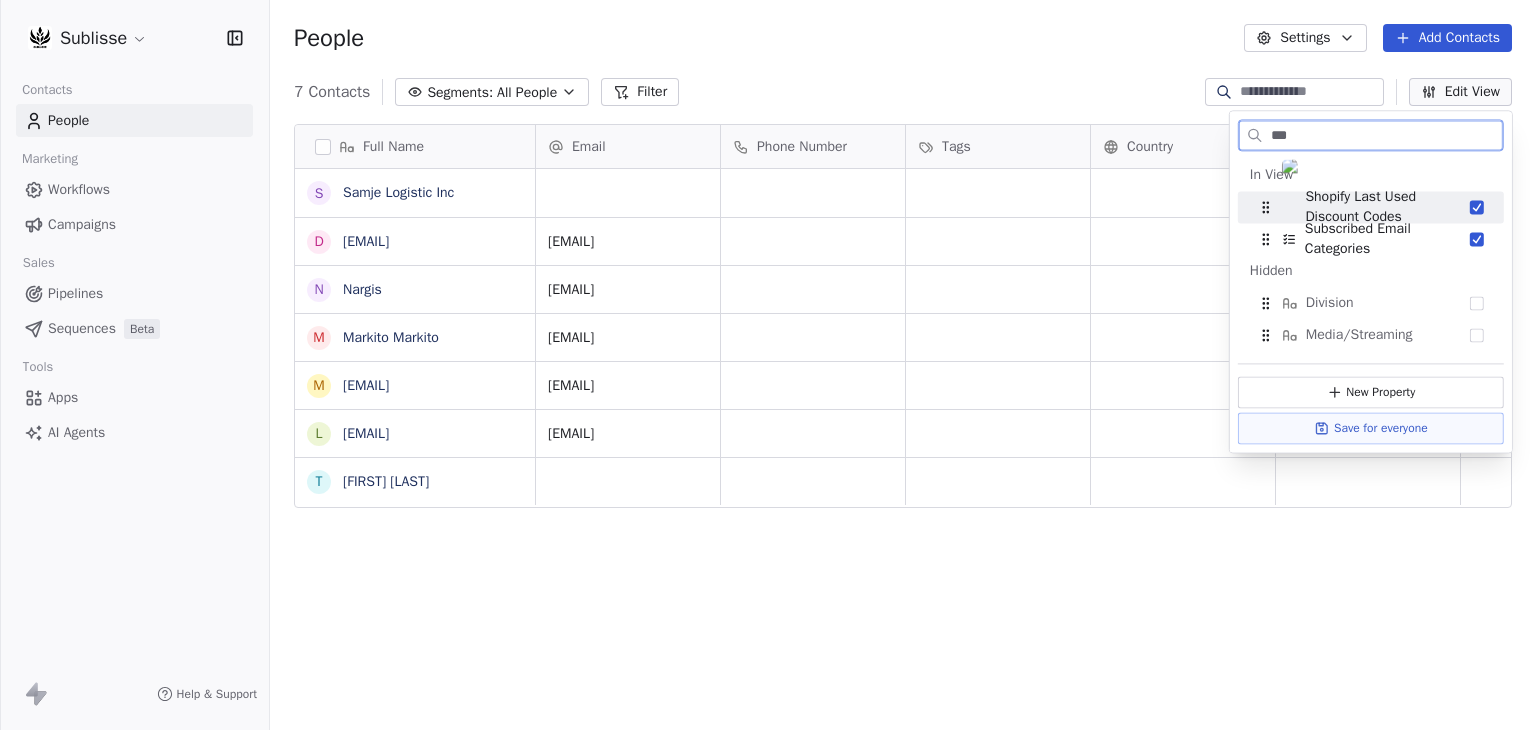 click at bounding box center (1477, 207) 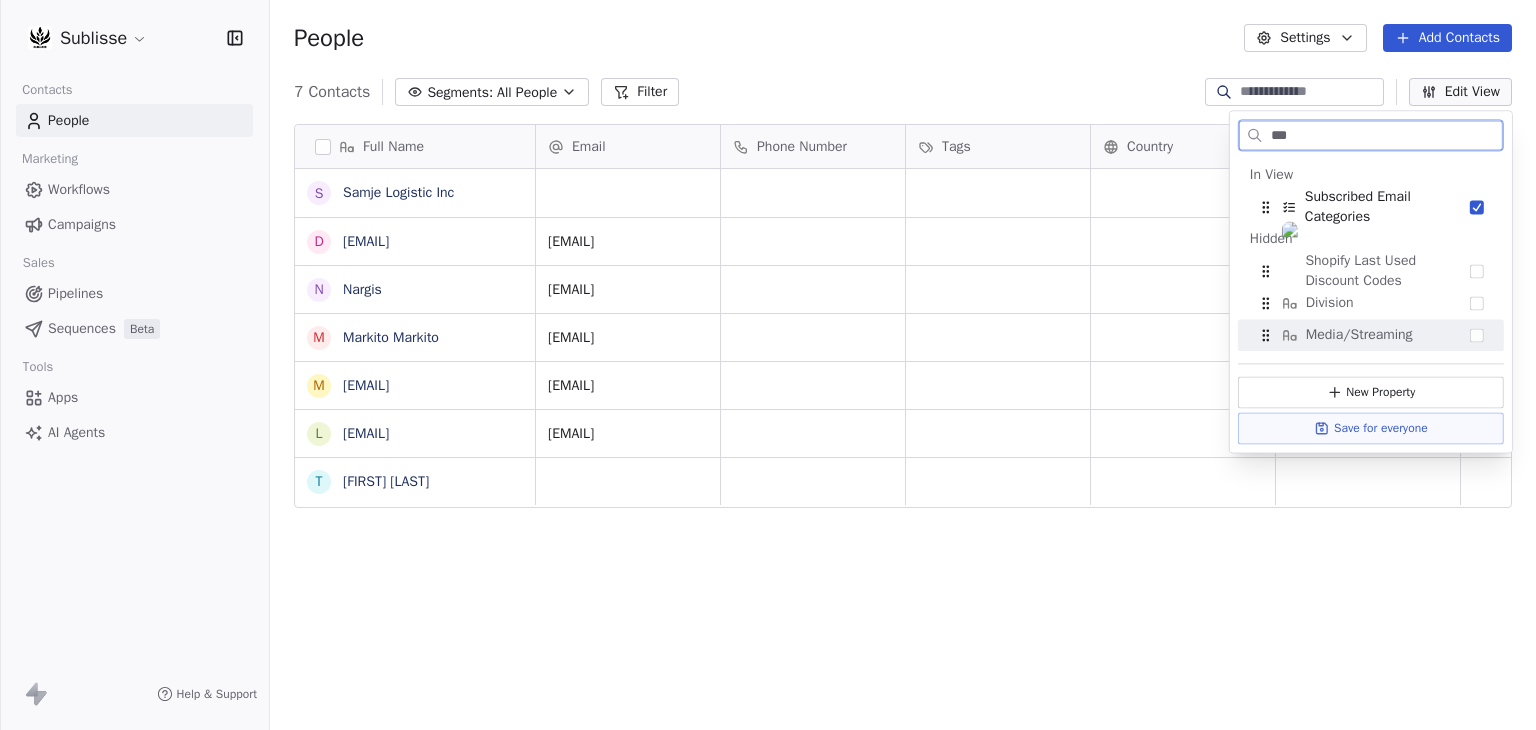 click on "Save for everyone" at bounding box center [1371, 428] 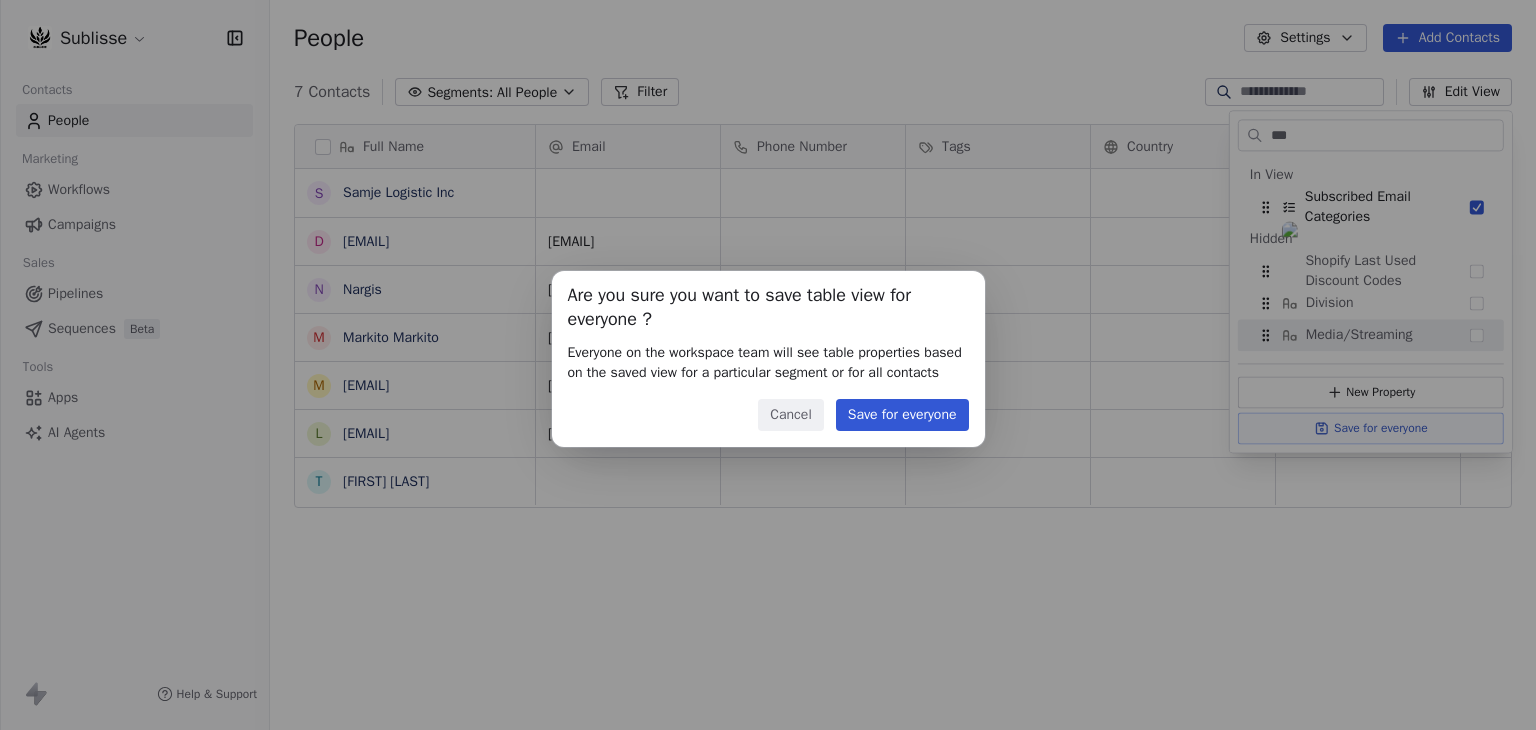 click on "Save for everyone" at bounding box center (902, 415) 